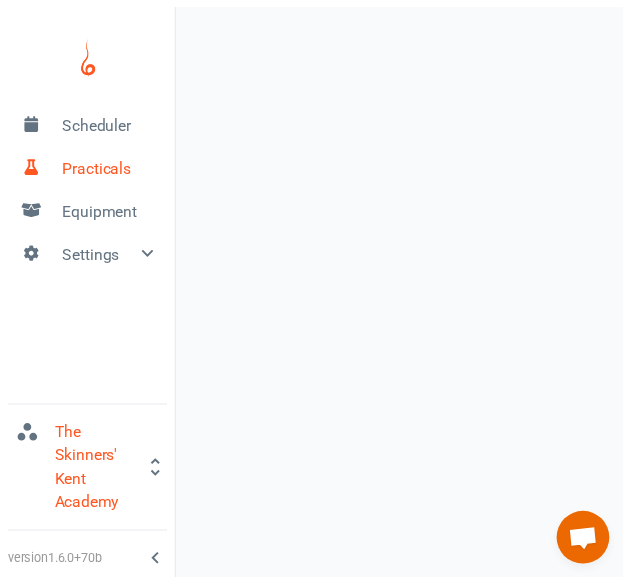 scroll, scrollTop: 0, scrollLeft: 0, axis: both 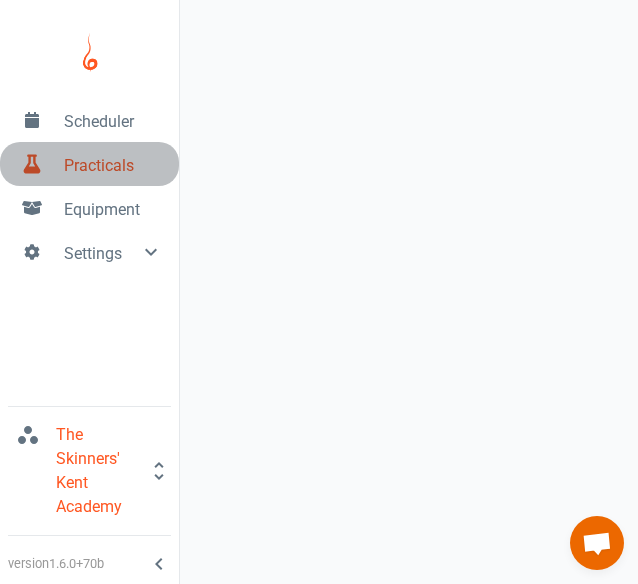 click on "Practicals" at bounding box center (113, 166) 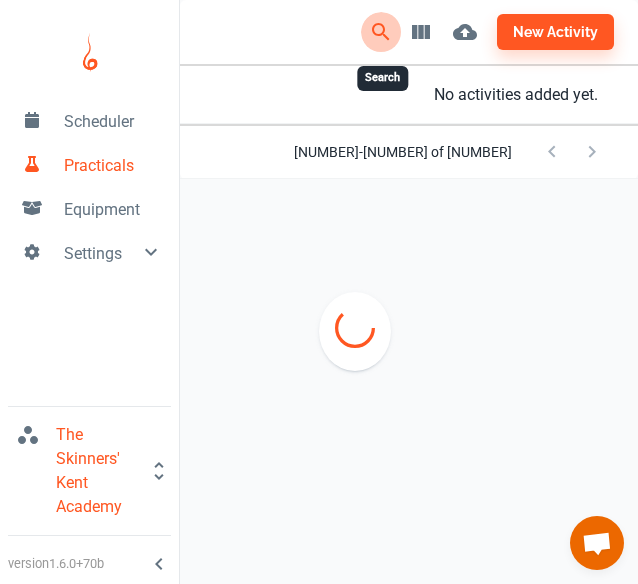 click 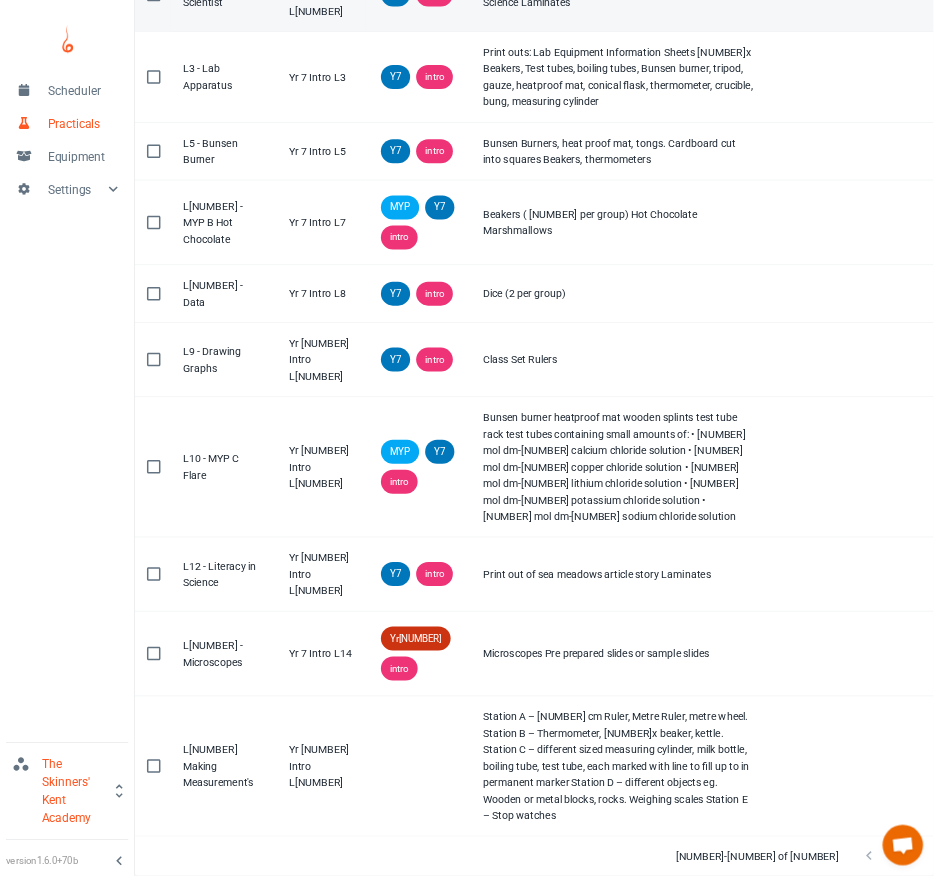 scroll, scrollTop: 0, scrollLeft: 0, axis: both 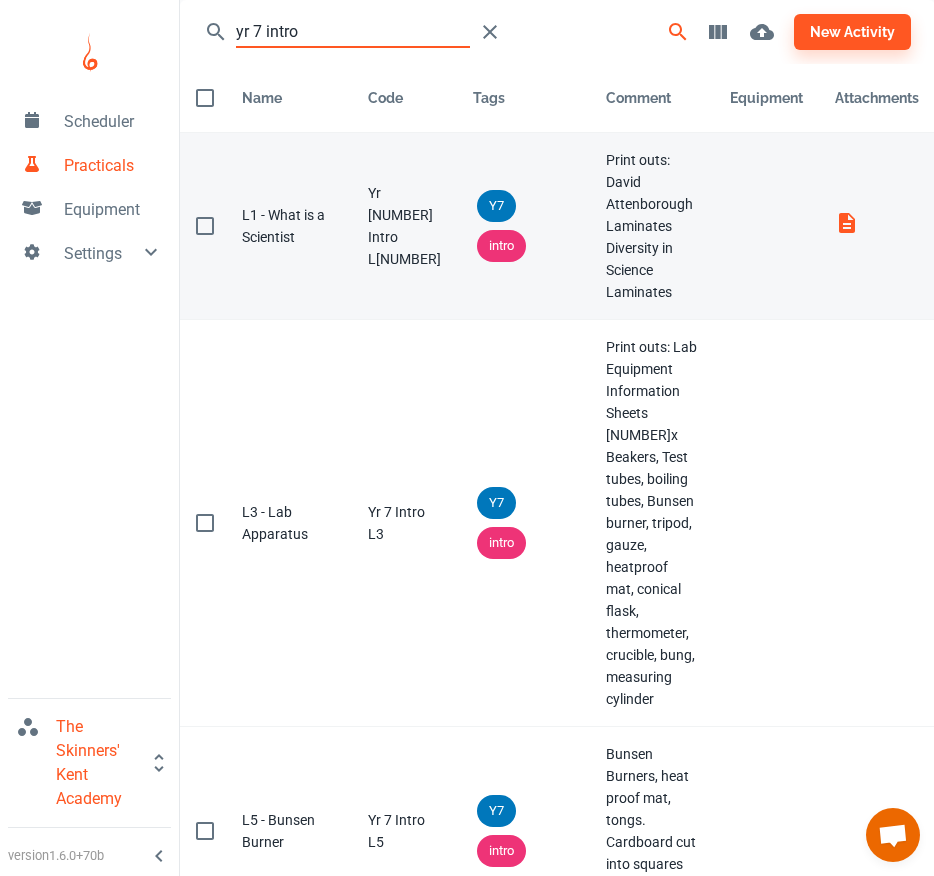 type on "yr 7 intro" 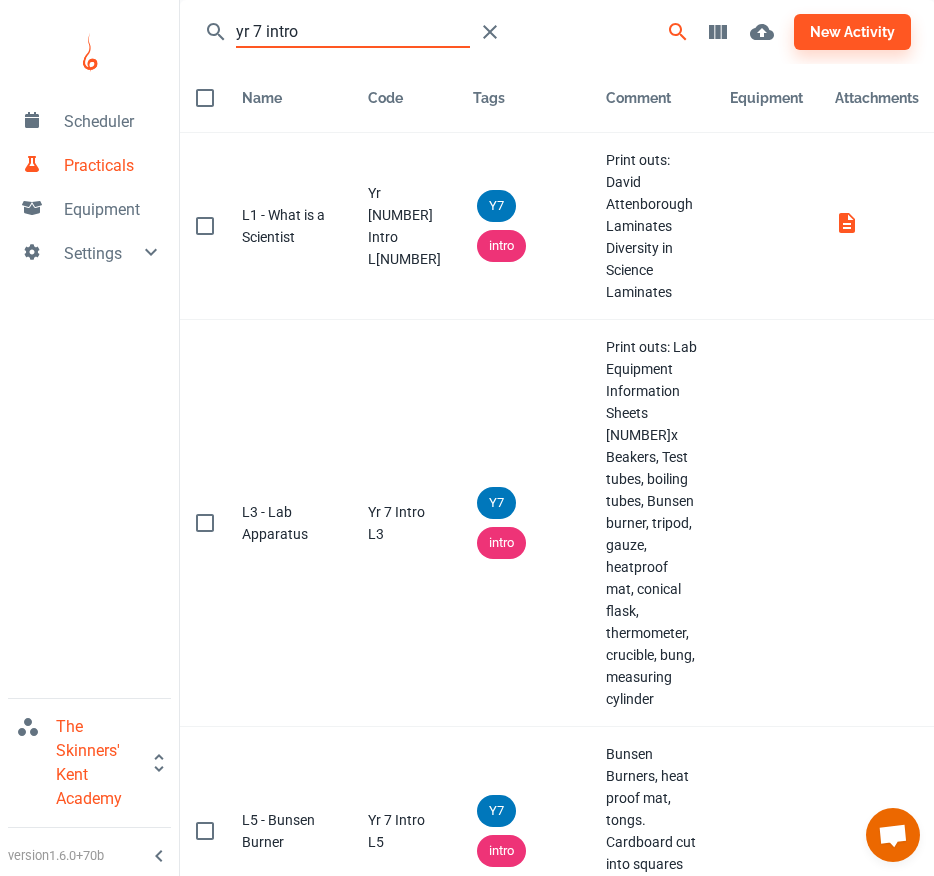 drag, startPoint x: 612, startPoint y: 1, endPoint x: 37, endPoint y: 565, distance: 805.4322 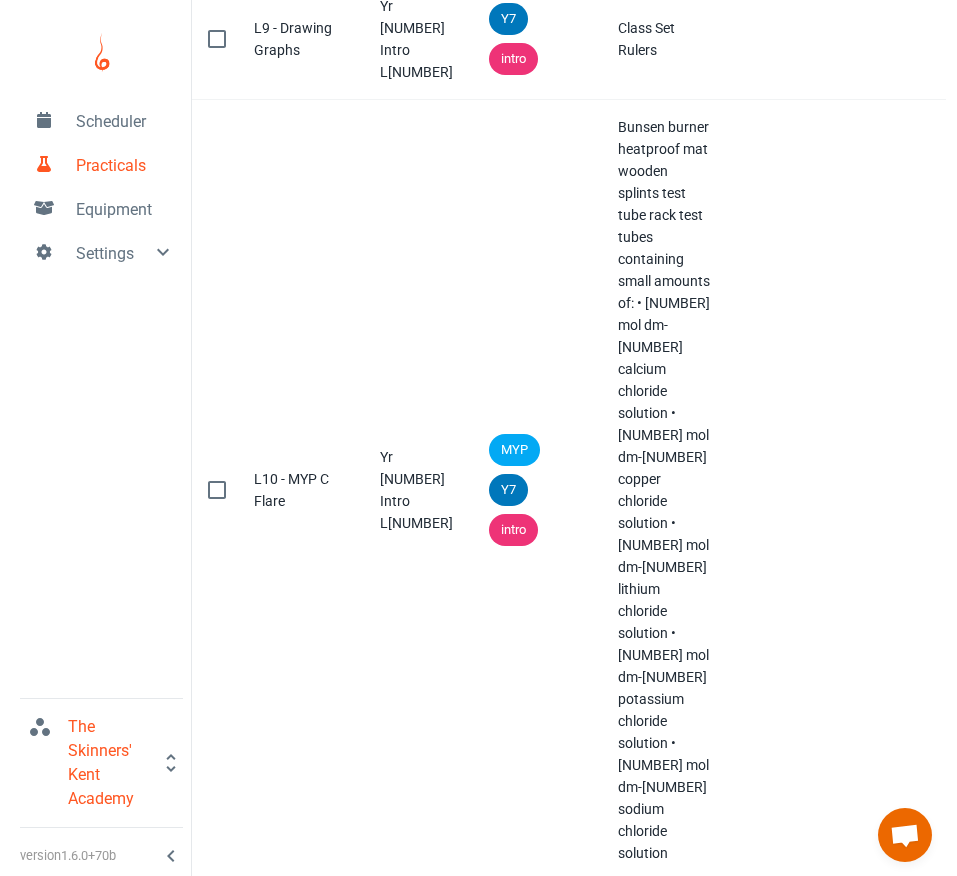 scroll, scrollTop: 1224, scrollLeft: 0, axis: vertical 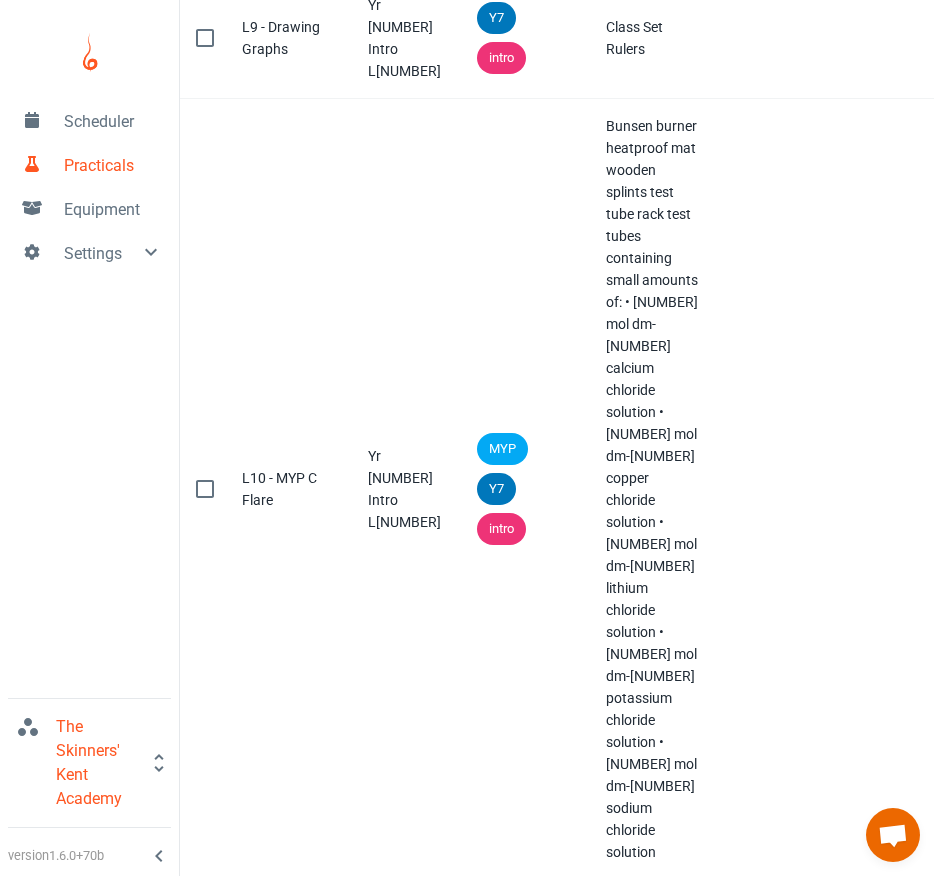 click on "Station A – [NUMBER] cm Ruler, Metre Ruler, metre wheel.
Station B – Thermometer, [NUMBER]x beaker, kettle.
Station C – different sized measuring cylinder, milk bottle, boiling tube, test tube, each marked with line to fill up to in permanent marker
Station D – different objects eg. Wooden or metal blocks, rocks. Weighing scales
Station E – Stop watches" at bounding box center (652, 1457) 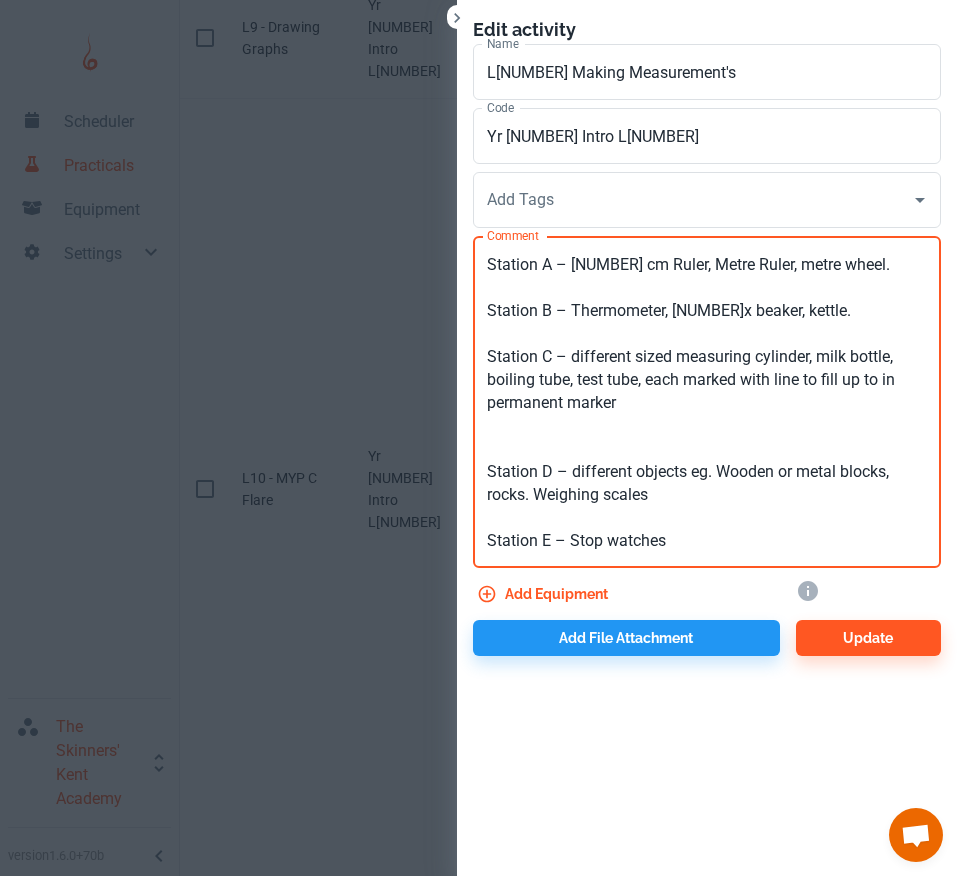 click on "Station A – [NUMBER] cm Ruler, Metre Ruler, metre wheel.
Station B – Thermometer, [NUMBER]x beaker, kettle.
Station C – different sized measuring cylinder, milk bottle, boiling tube, test tube, each marked with line to fill up to in permanent marker
Station D – different objects eg. Wooden or metal blocks, rocks. Weighing scales
Station E – Stop watches" at bounding box center (707, 402) 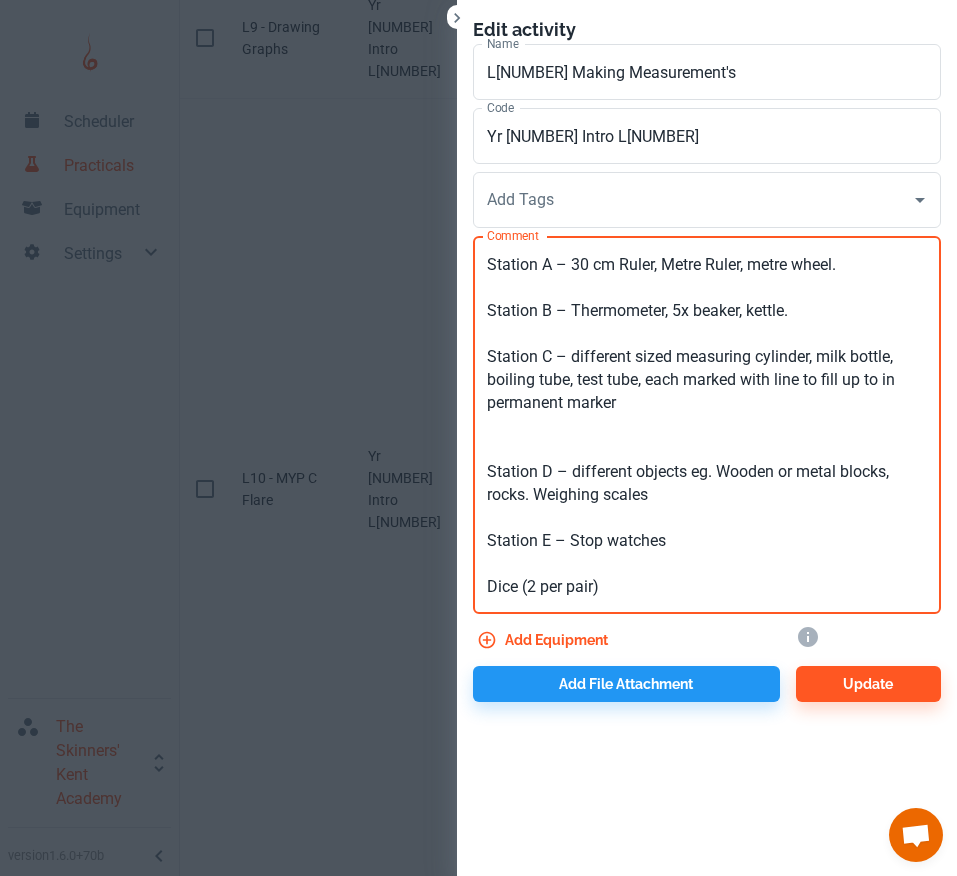 type on "Station A – 30 cm Ruler, Metre Ruler, metre wheel.
Station B – Thermometer, 5x beaker, kettle.
Station C – different sized measuring cylinder, milk bottle, boiling tube, test tube, each marked with line to fill up to in permanent marker
Station D – different objects eg. Wooden or metal blocks, rocks. Weighing scales
Station E – Stop watches
Dice (2 per pair)" 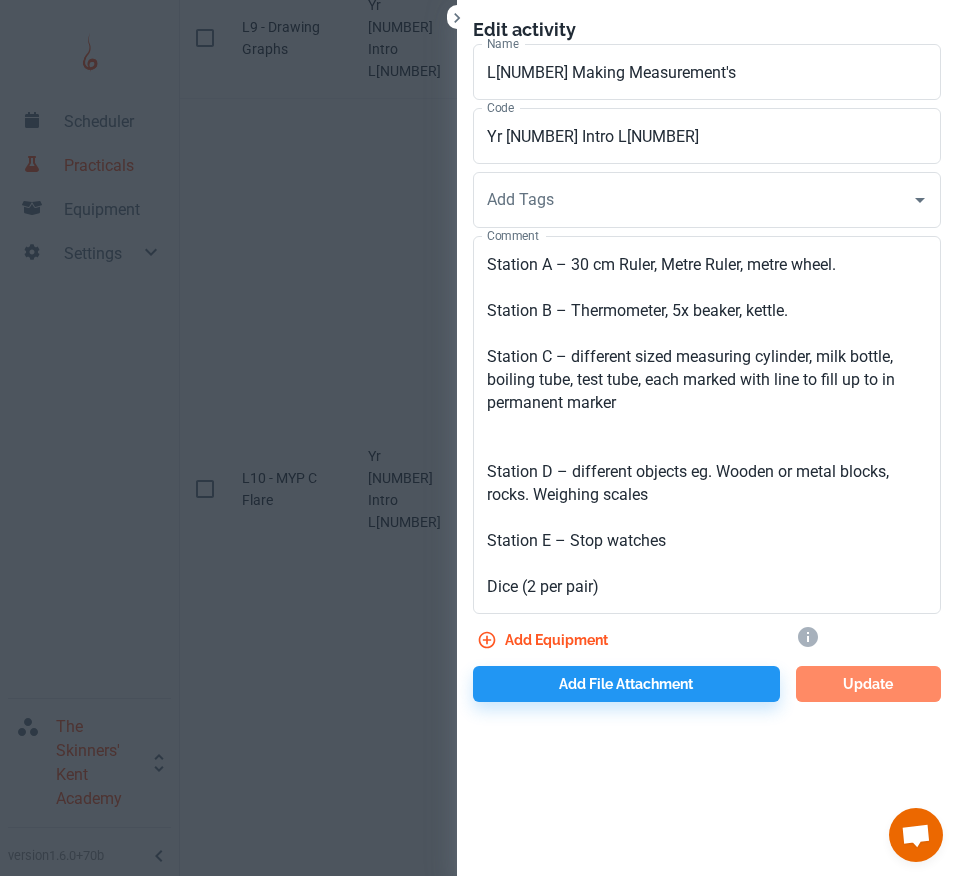 click on "Update" at bounding box center [868, 684] 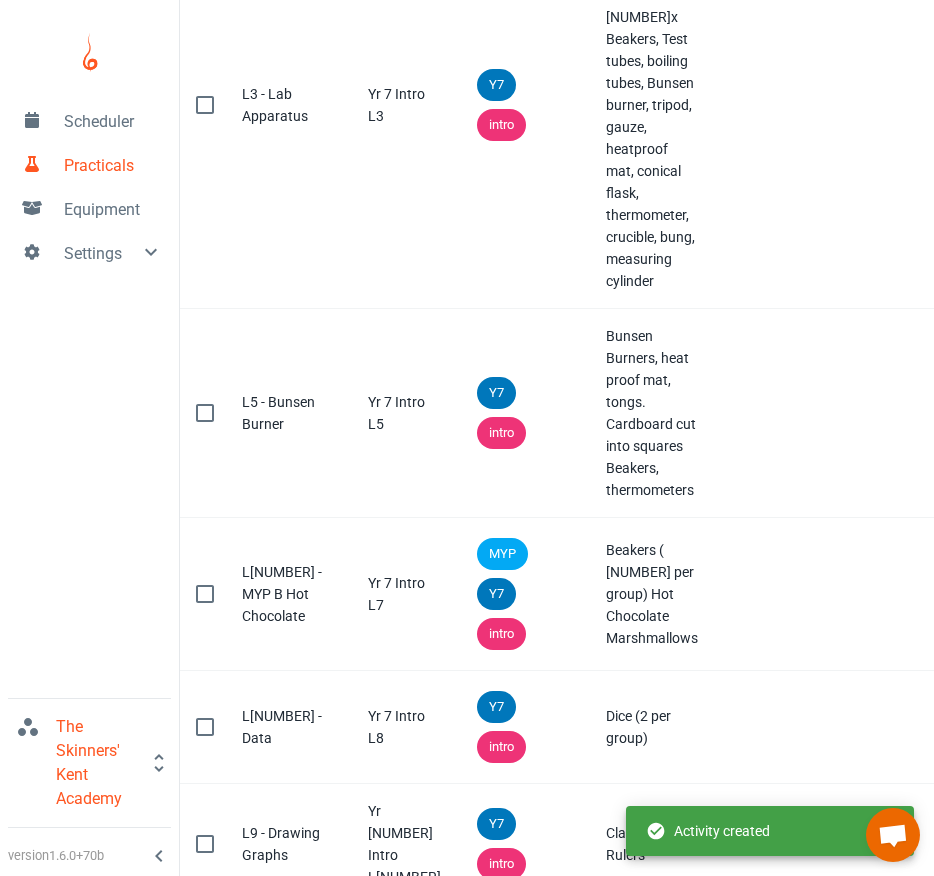 scroll, scrollTop: 398, scrollLeft: 0, axis: vertical 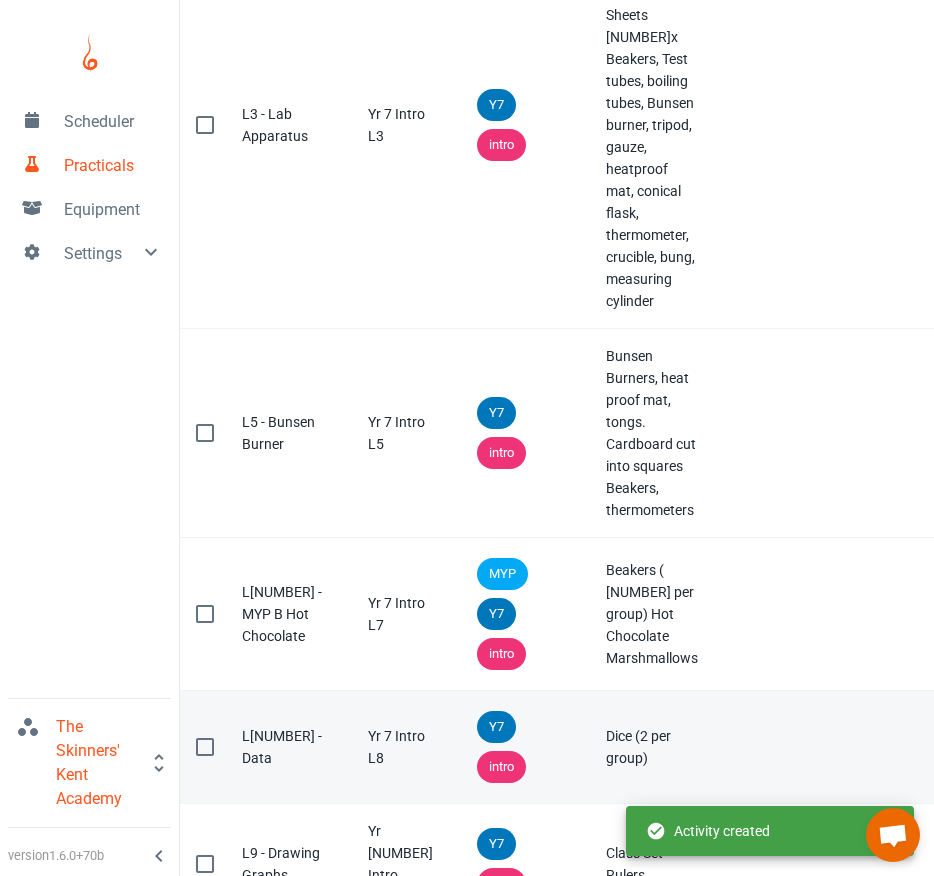 click at bounding box center [205, 747] 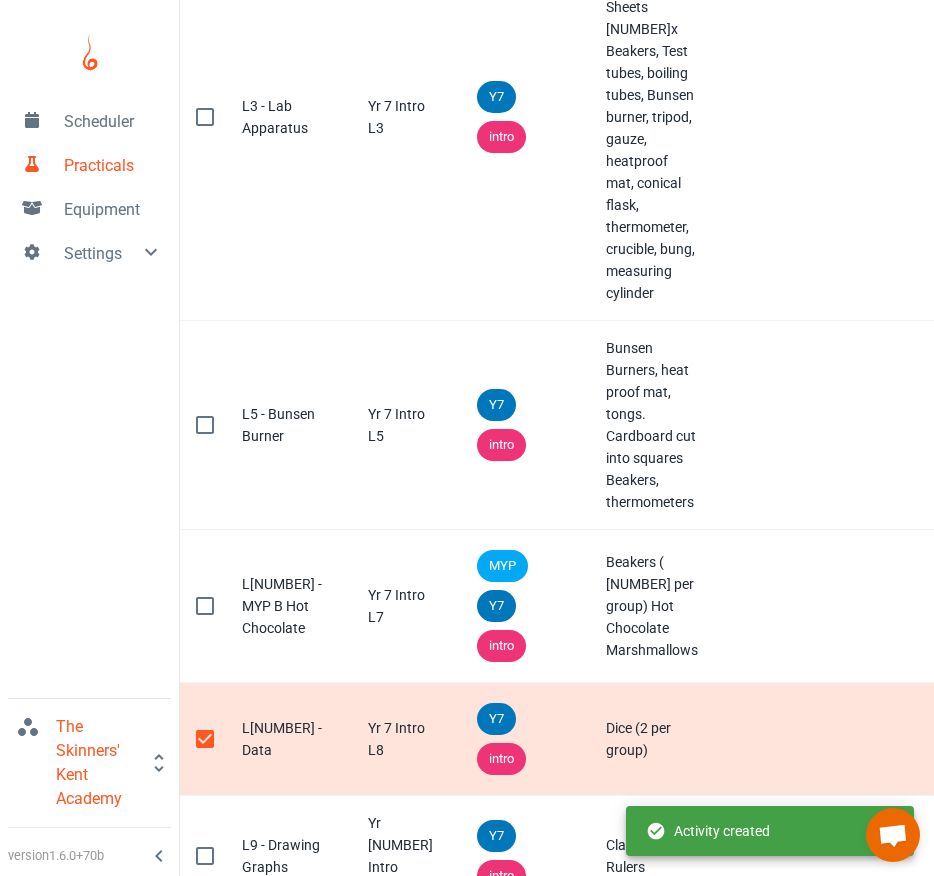 drag, startPoint x: 431, startPoint y: 455, endPoint x: 322, endPoint y: 443, distance: 109.65856 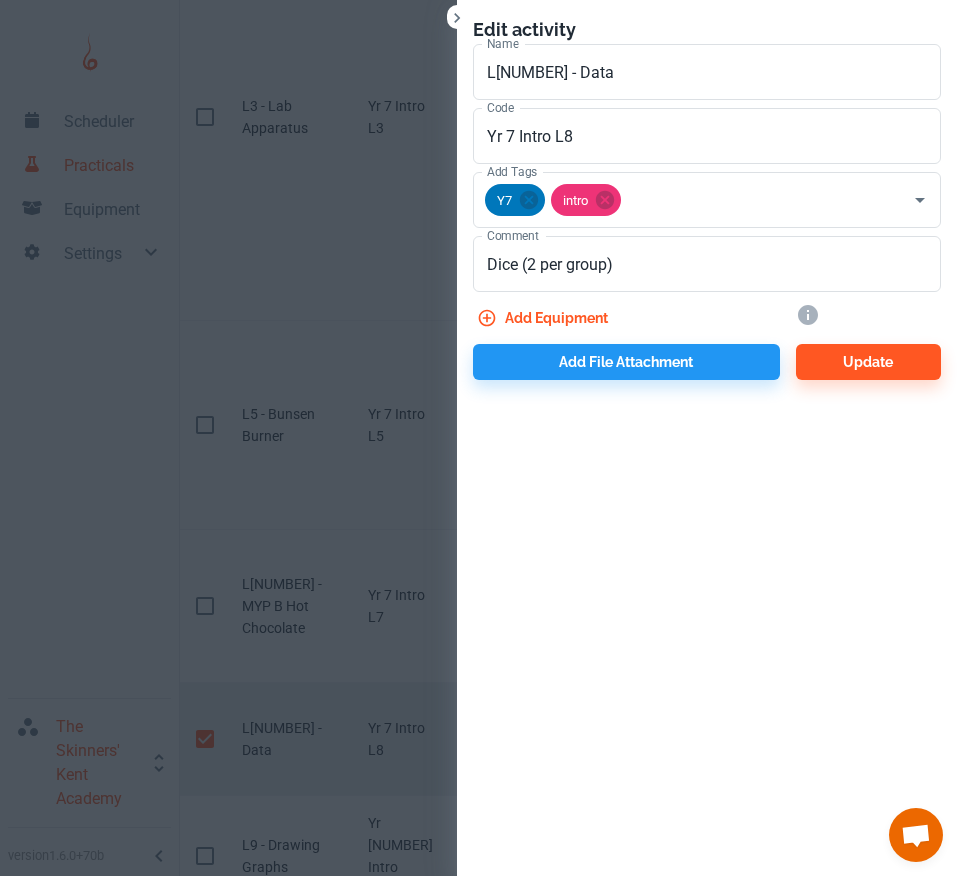click at bounding box center (478, 438) 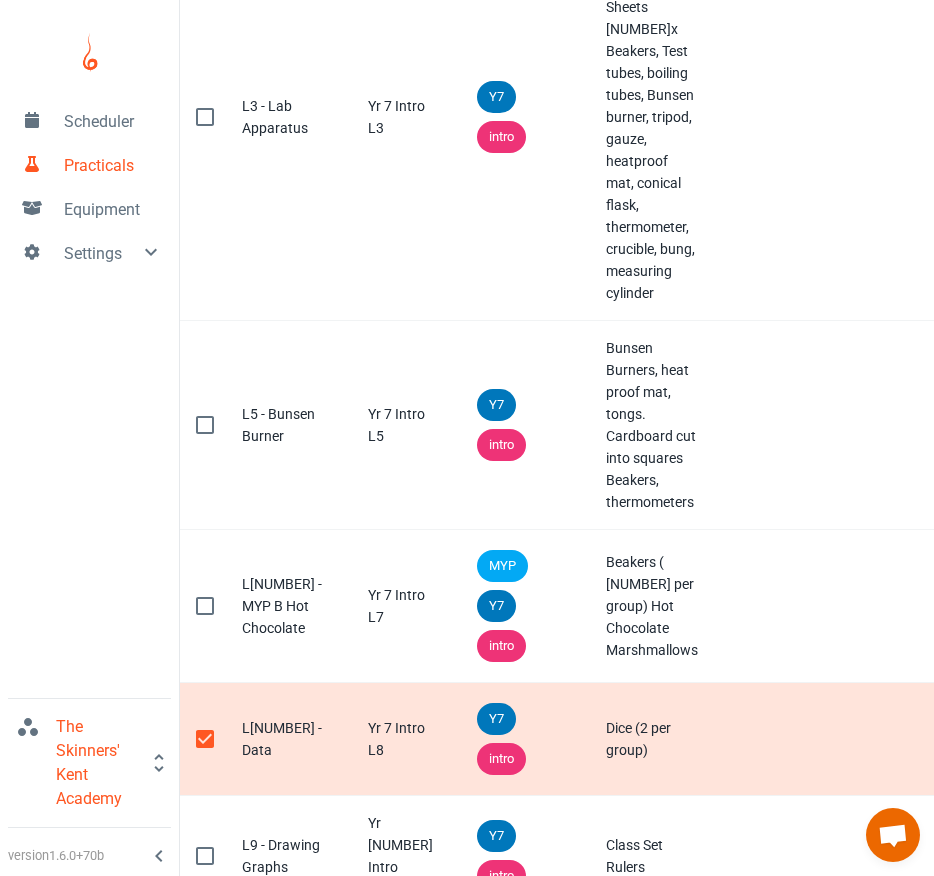 click on "Equipment" at bounding box center (766, 739) 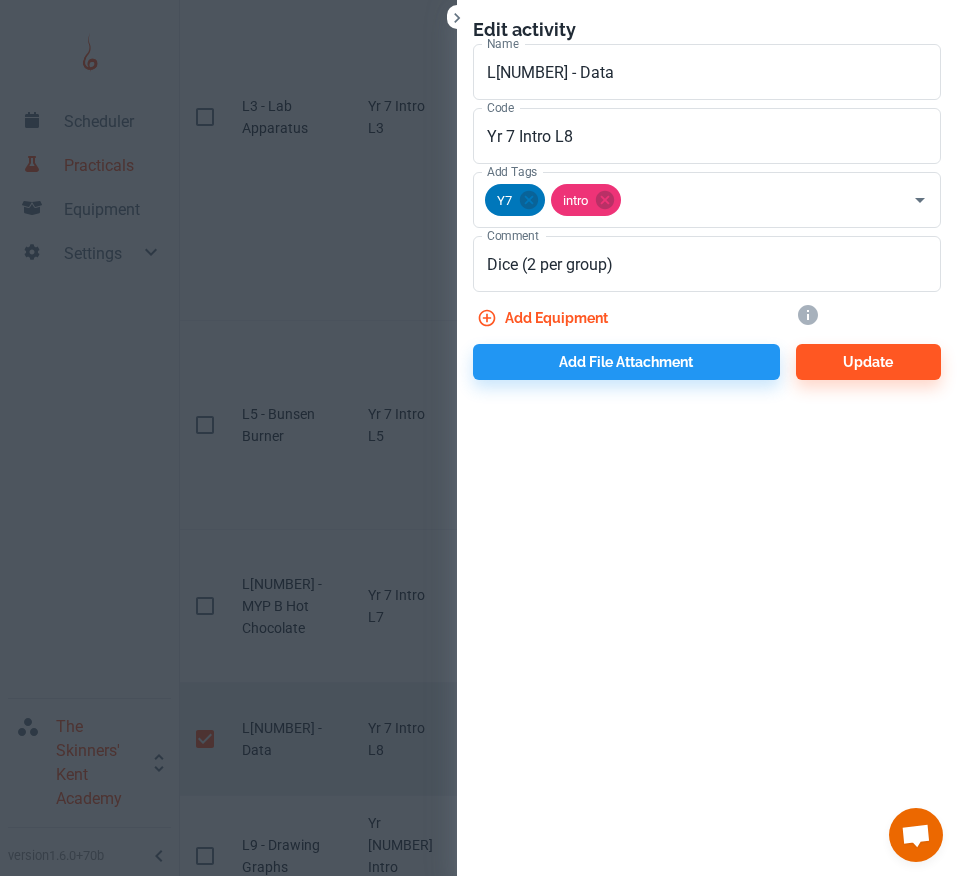 click at bounding box center (478, 438) 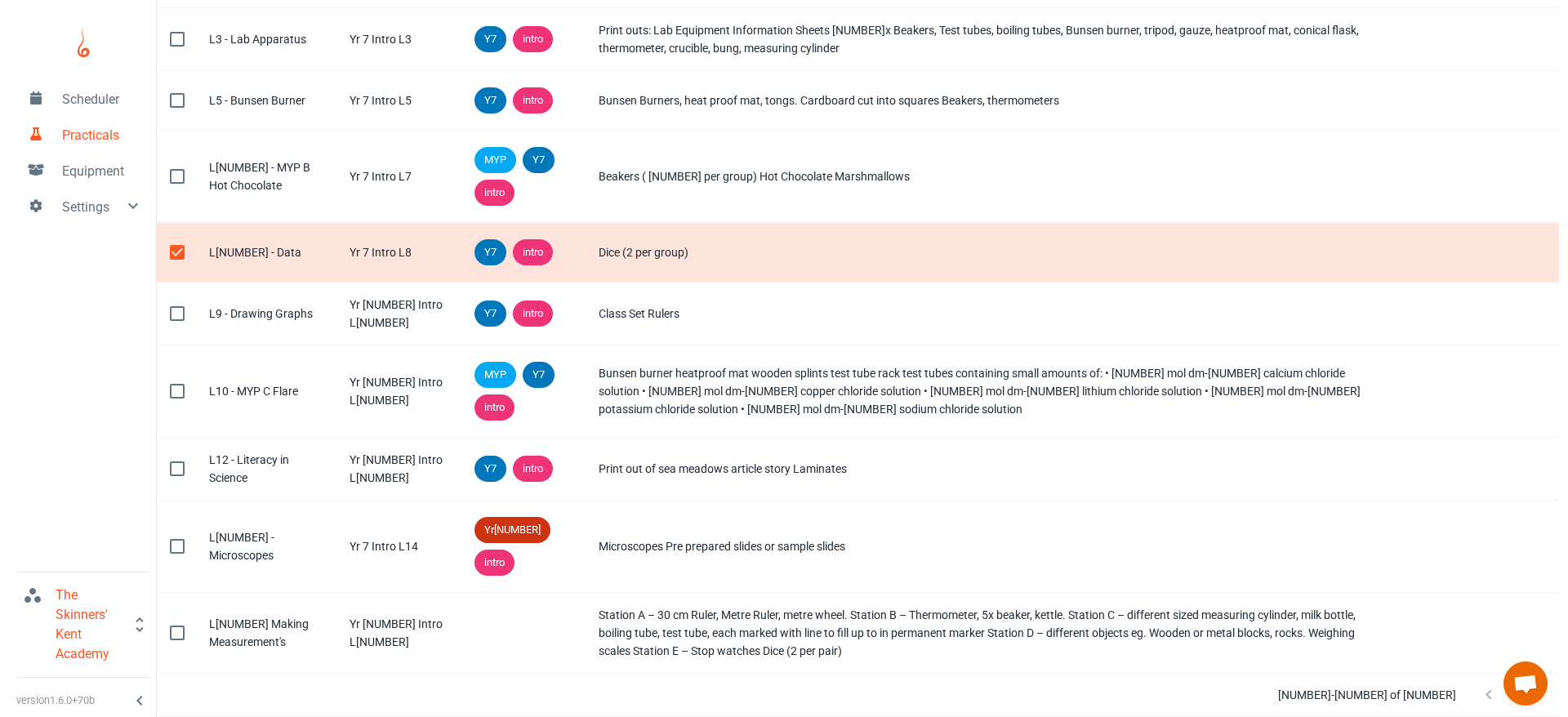 scroll, scrollTop: 0, scrollLeft: 0, axis: both 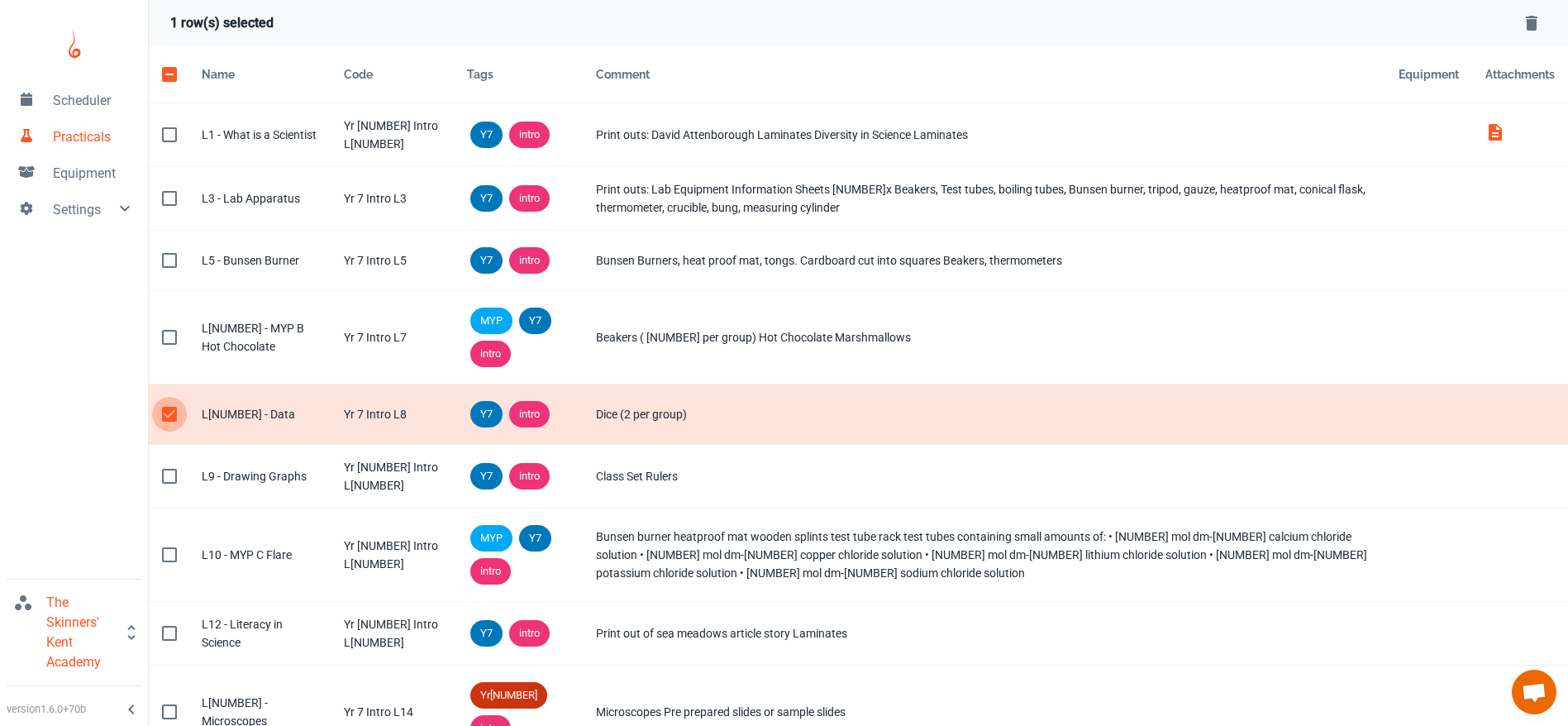 click at bounding box center (169, 414) 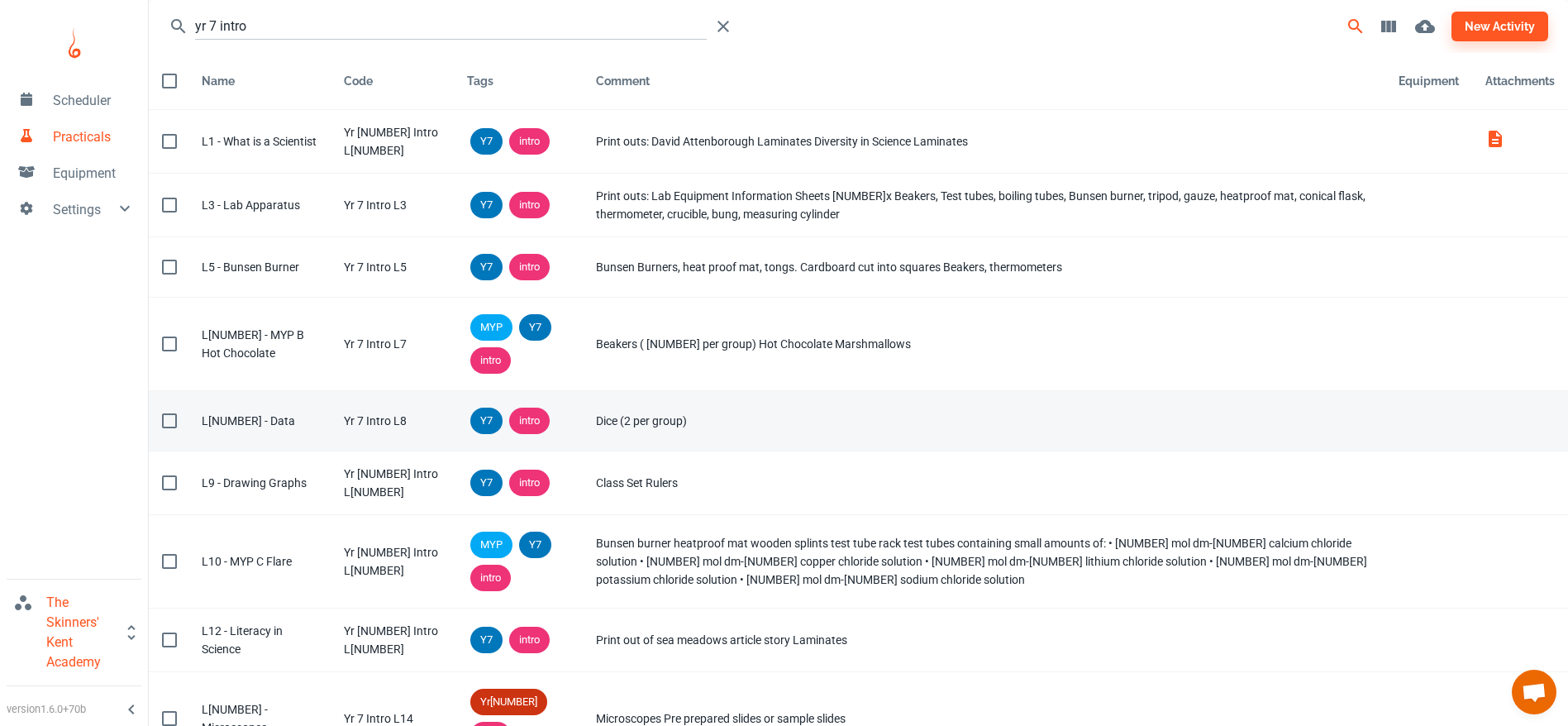 click on "L[NUMBER] - Data" at bounding box center [260, 421] 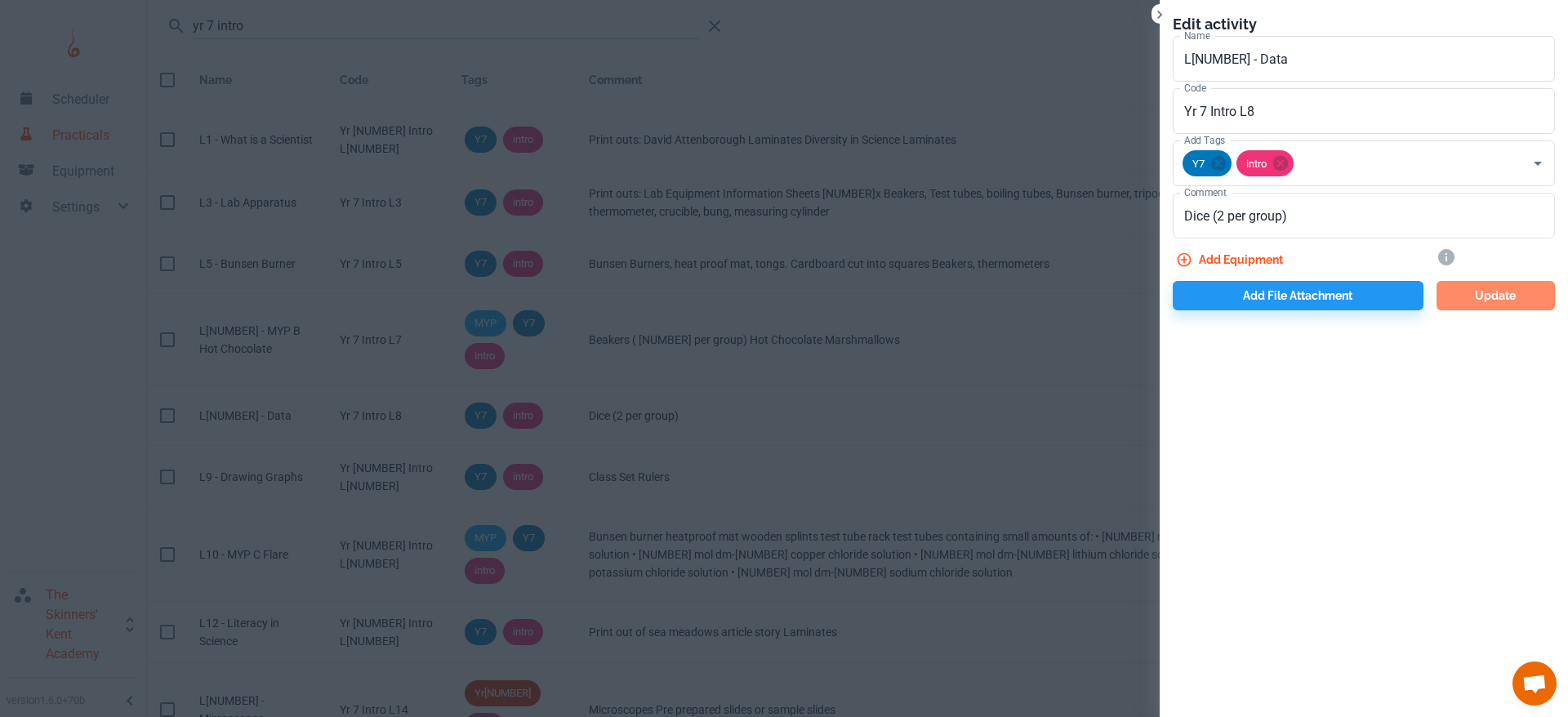 click on "Update" at bounding box center [1495, 296] 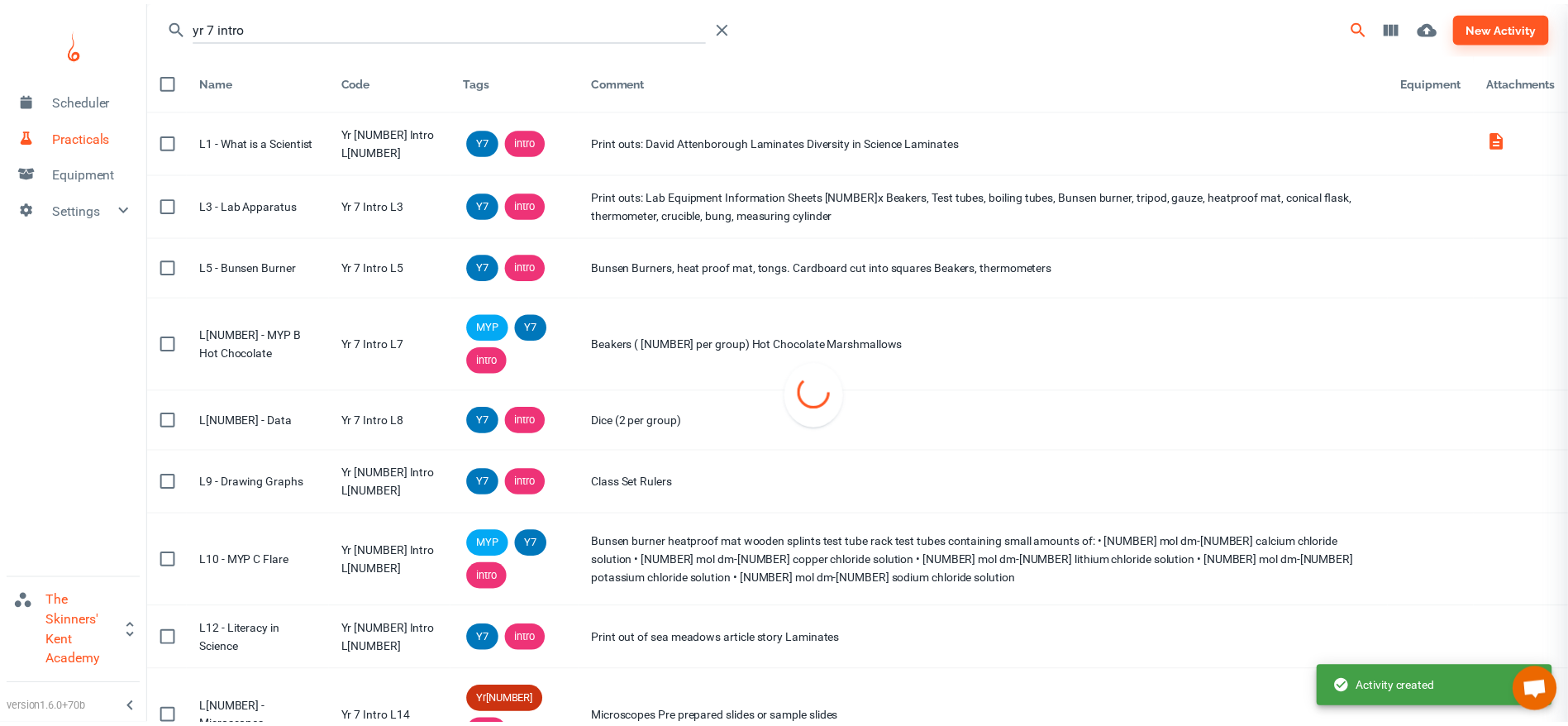 scroll, scrollTop: 53, scrollLeft: 0, axis: vertical 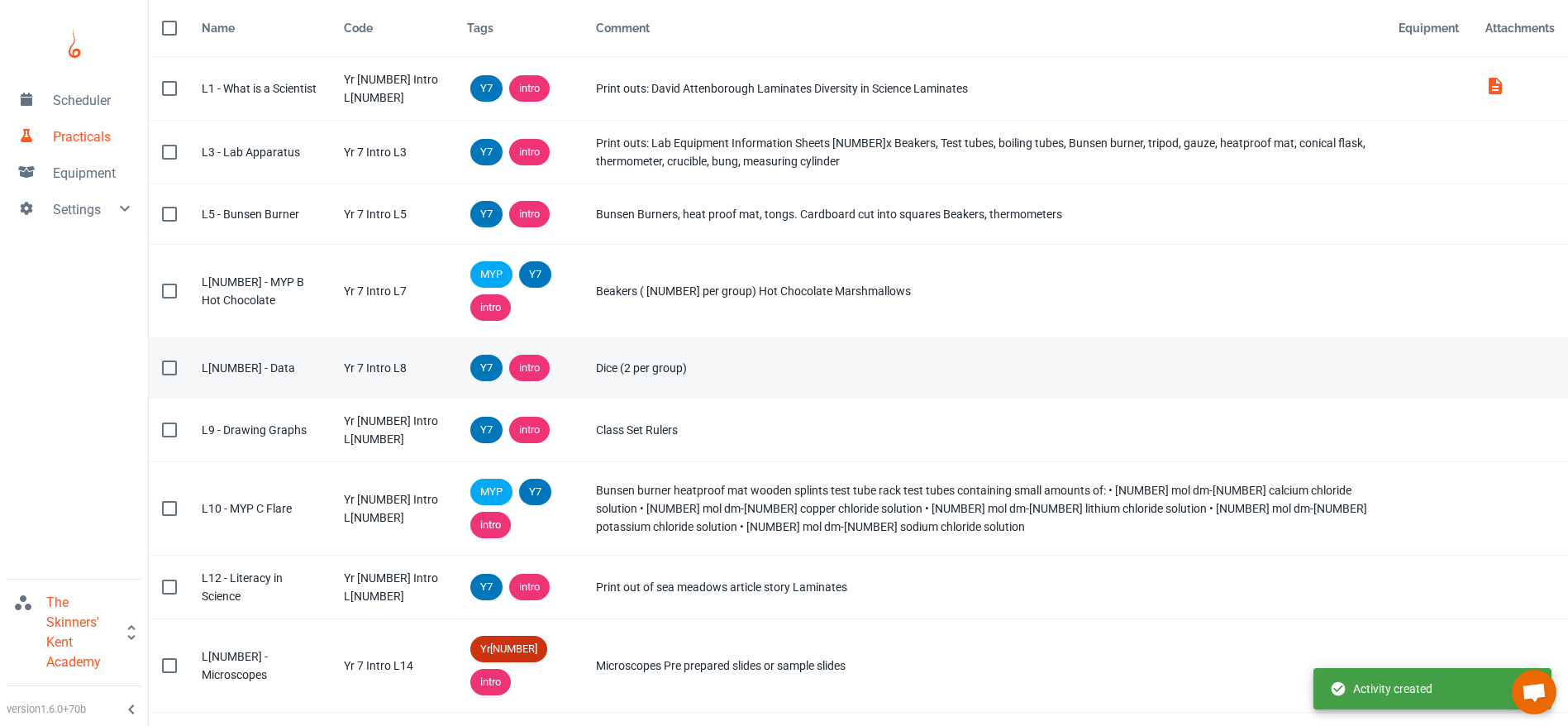 click at bounding box center [169, 368] 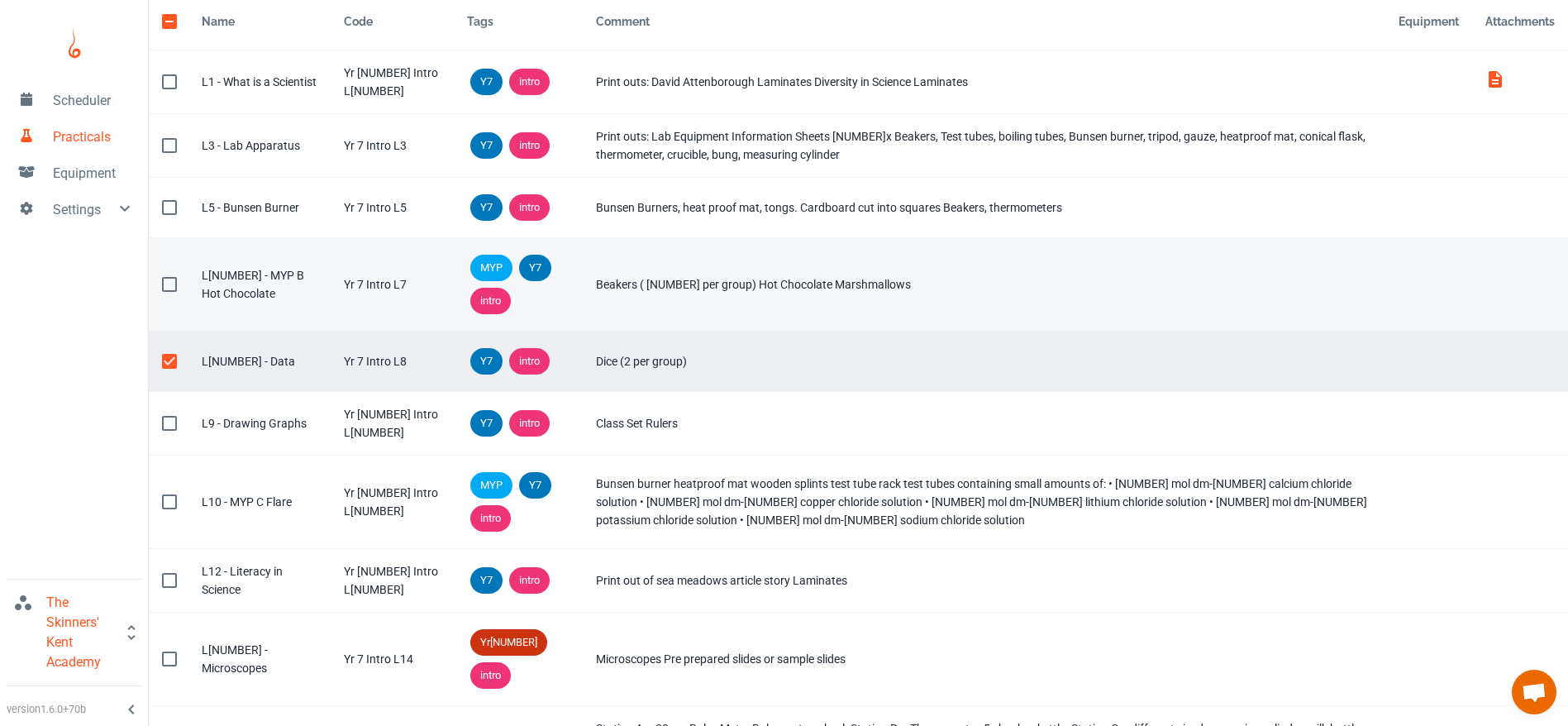 drag, startPoint x: 172, startPoint y: 377, endPoint x: 1139, endPoint y: 292, distance: 970.729 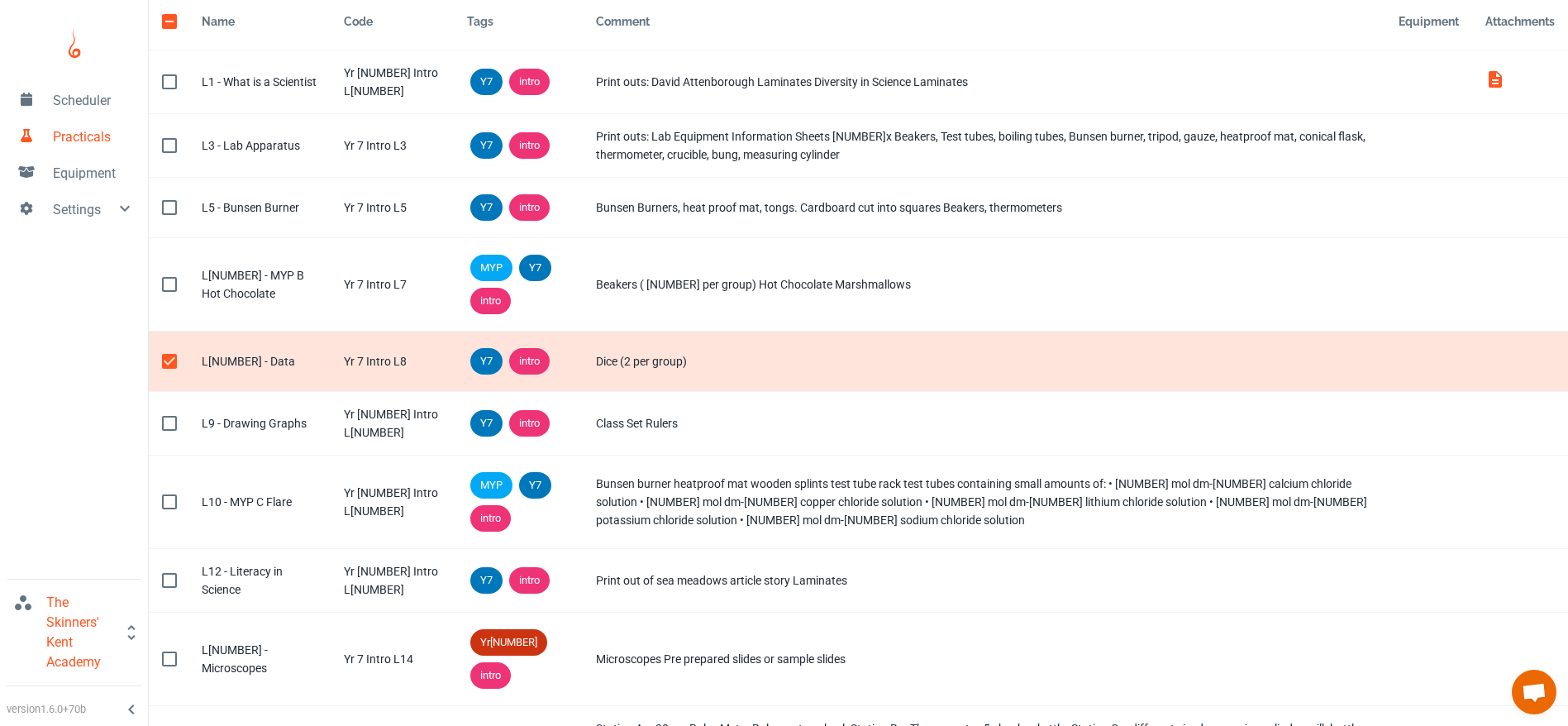 click on "Comment Dice (2 per group)" at bounding box center [984, 361] 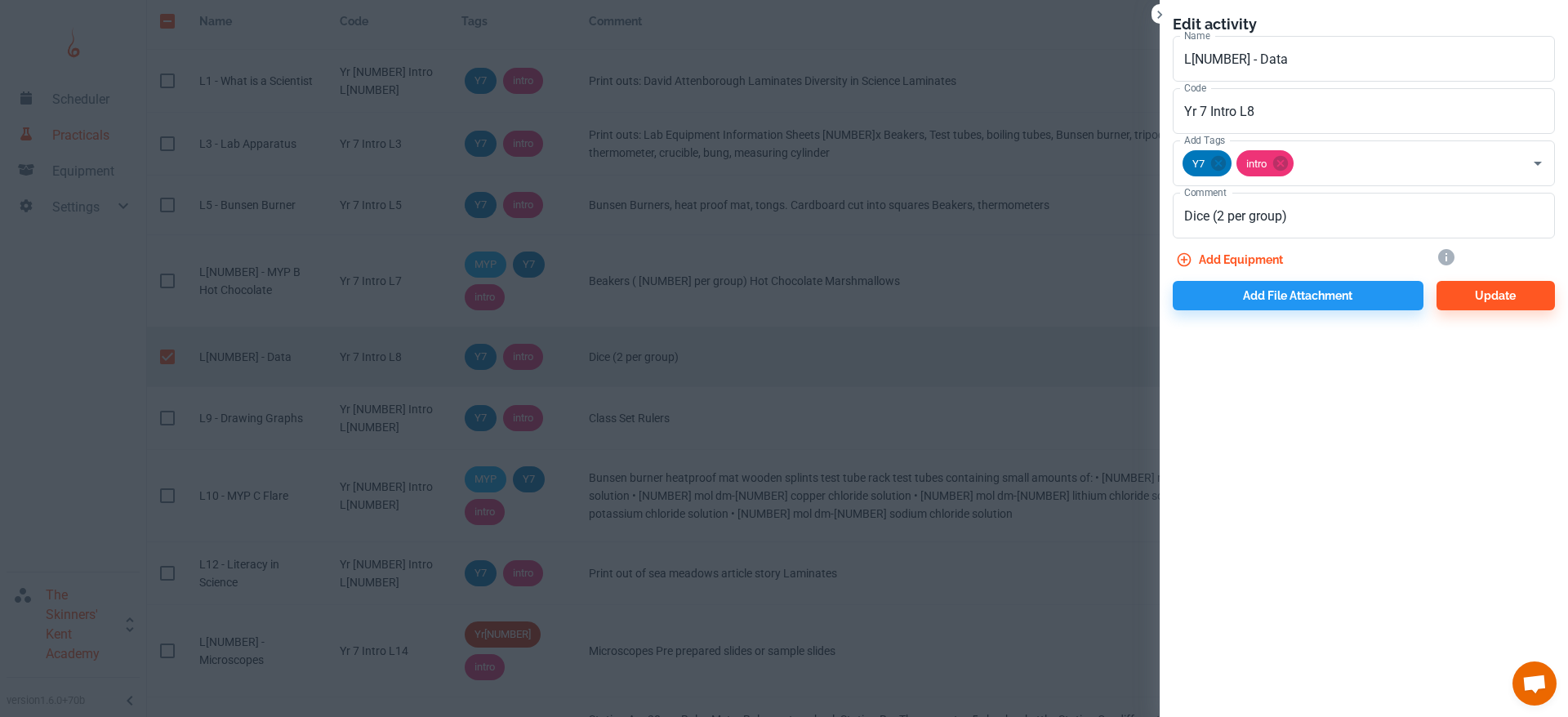click at bounding box center [784, 358] 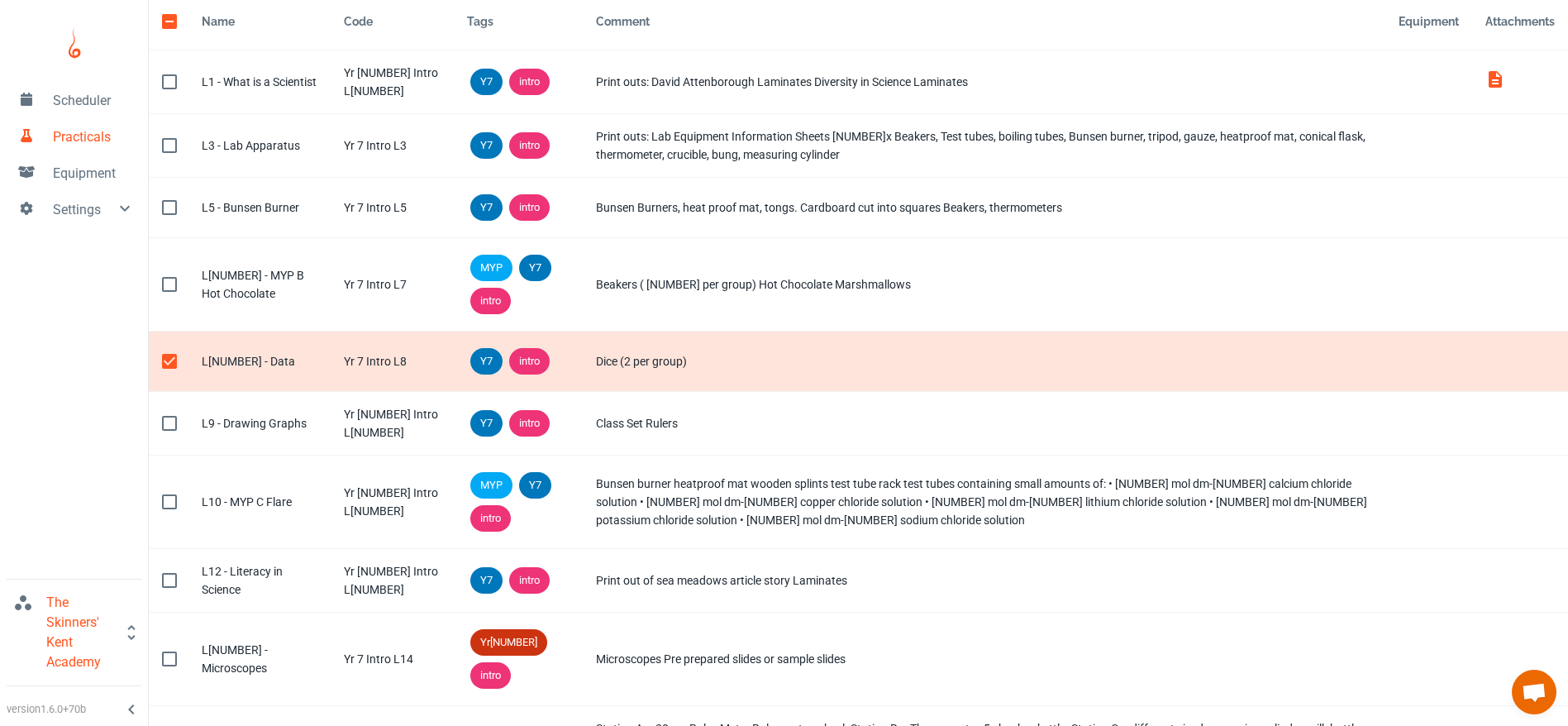 click on "Name L8 - Data" at bounding box center [260, 361] 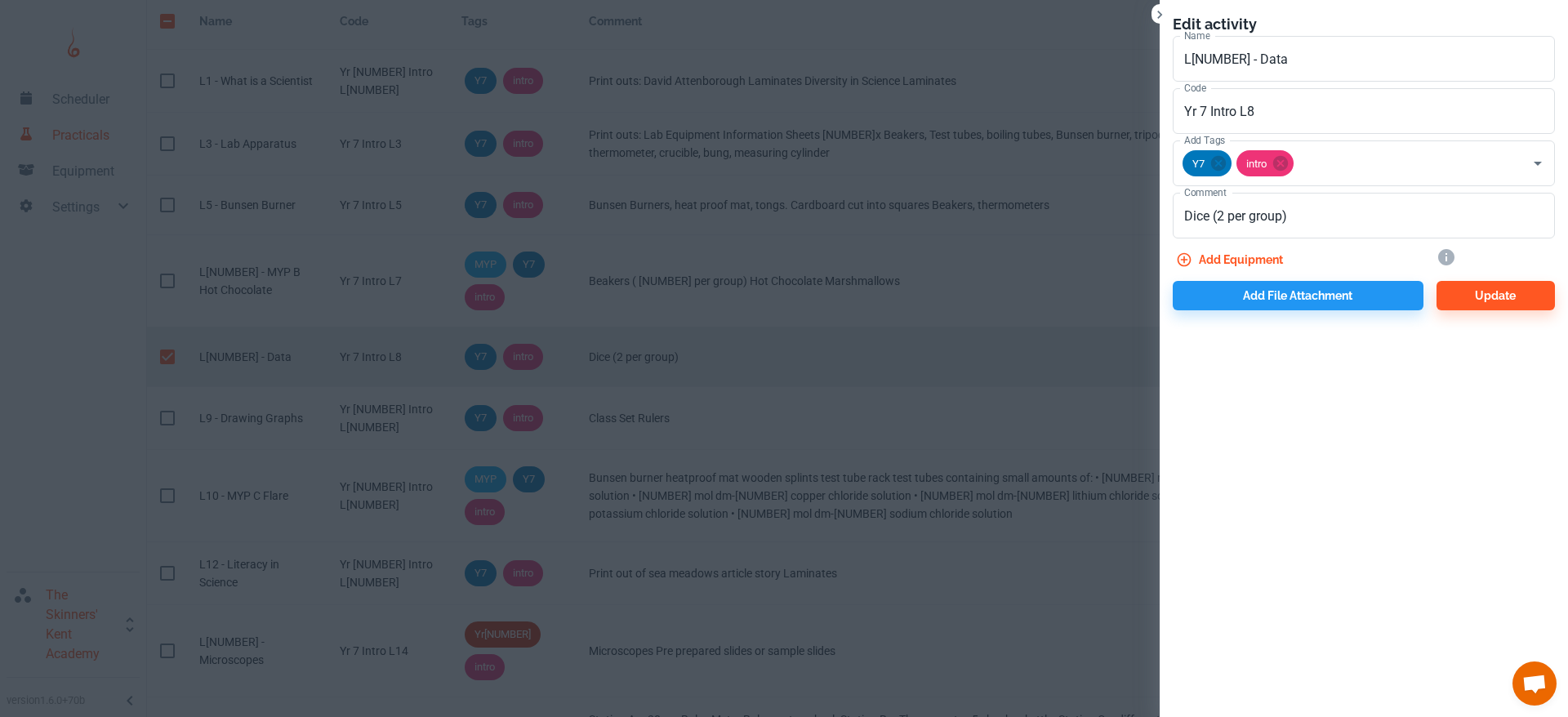 click at bounding box center (784, 358) 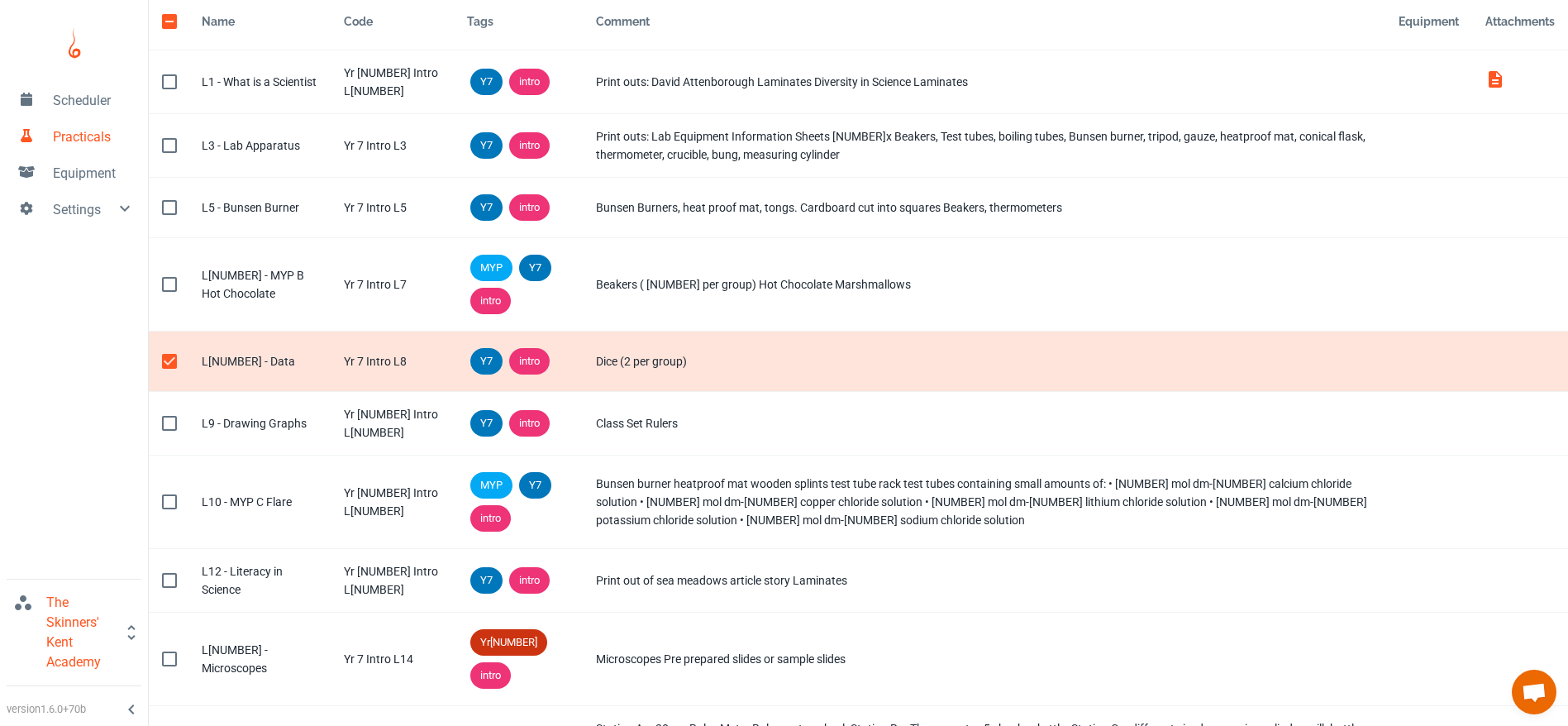 click at bounding box center [169, 361] 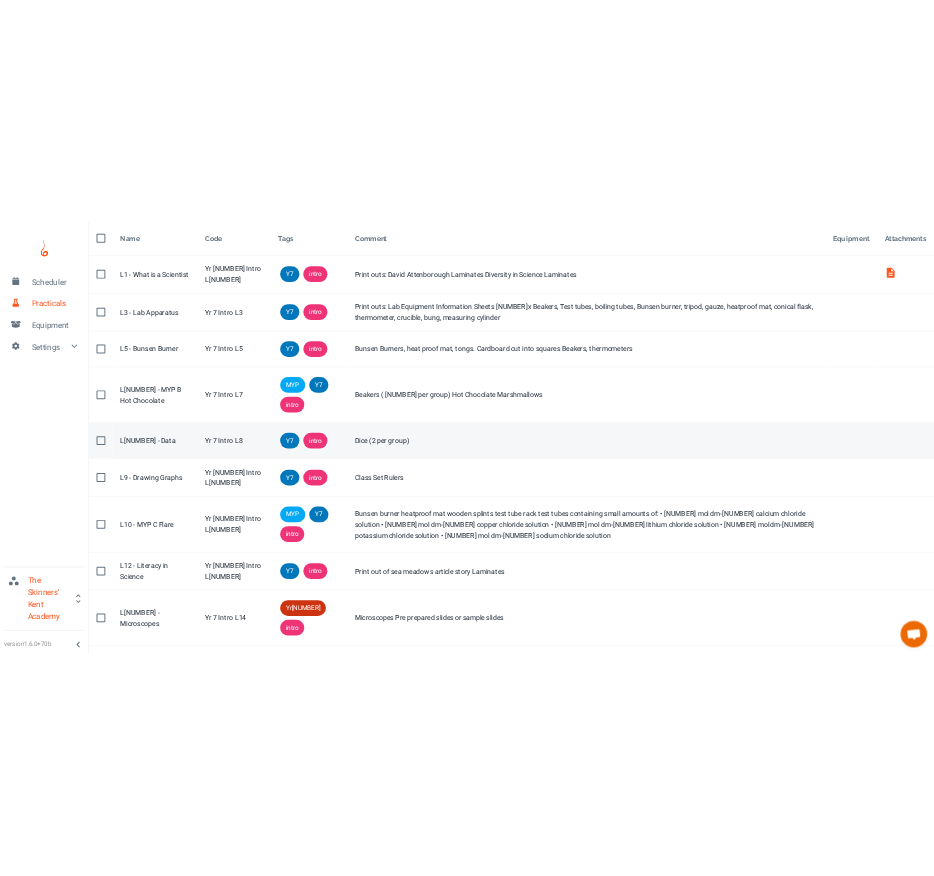 scroll, scrollTop: 0, scrollLeft: 0, axis: both 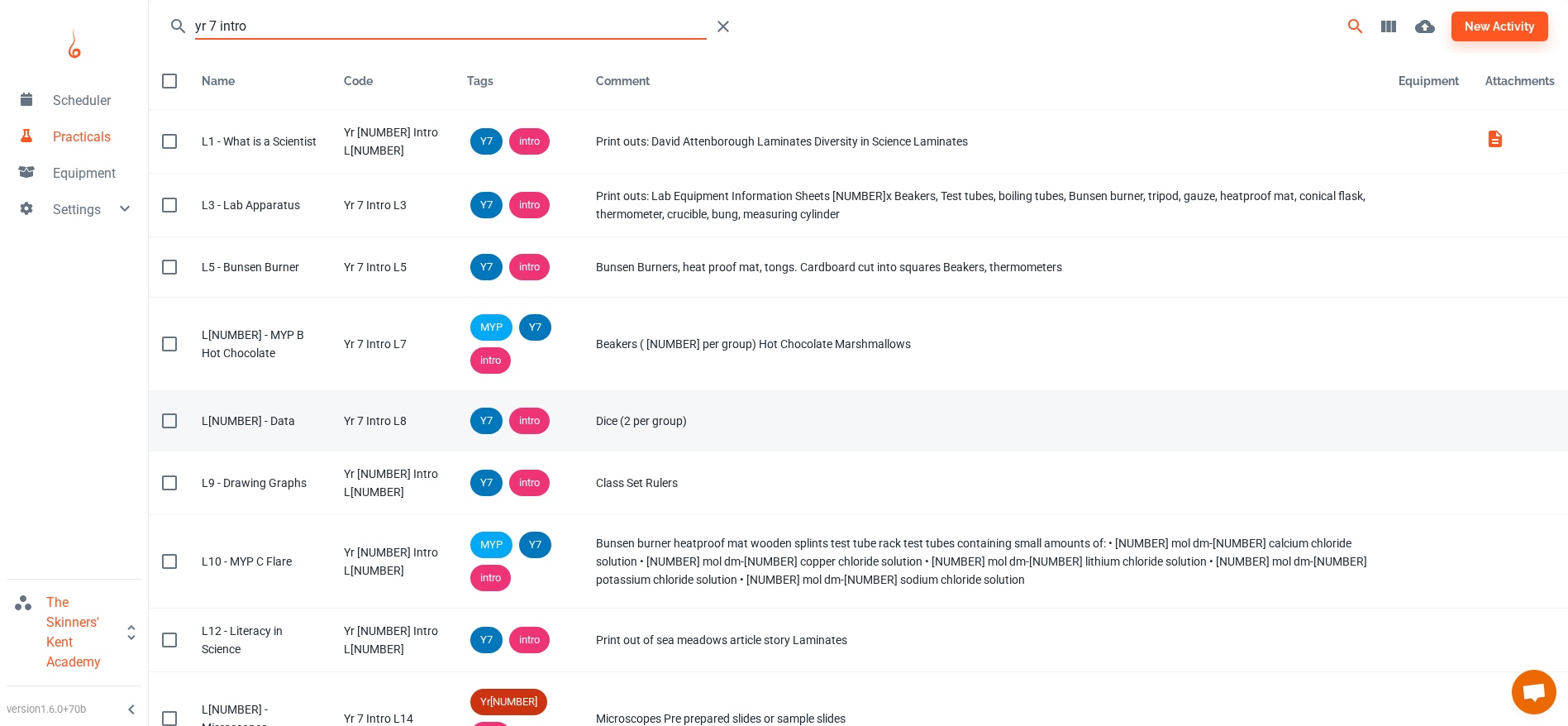 click at bounding box center [169, 421] 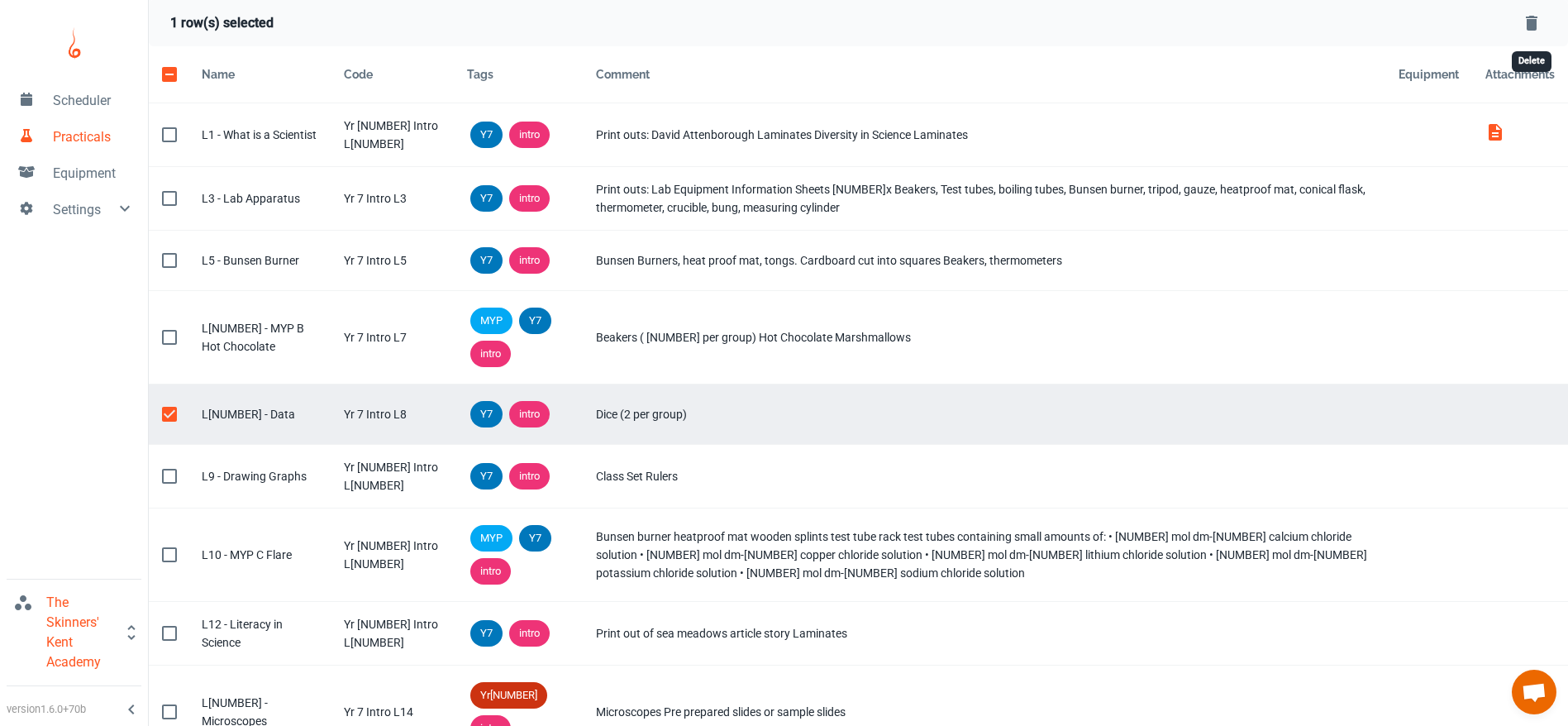 click 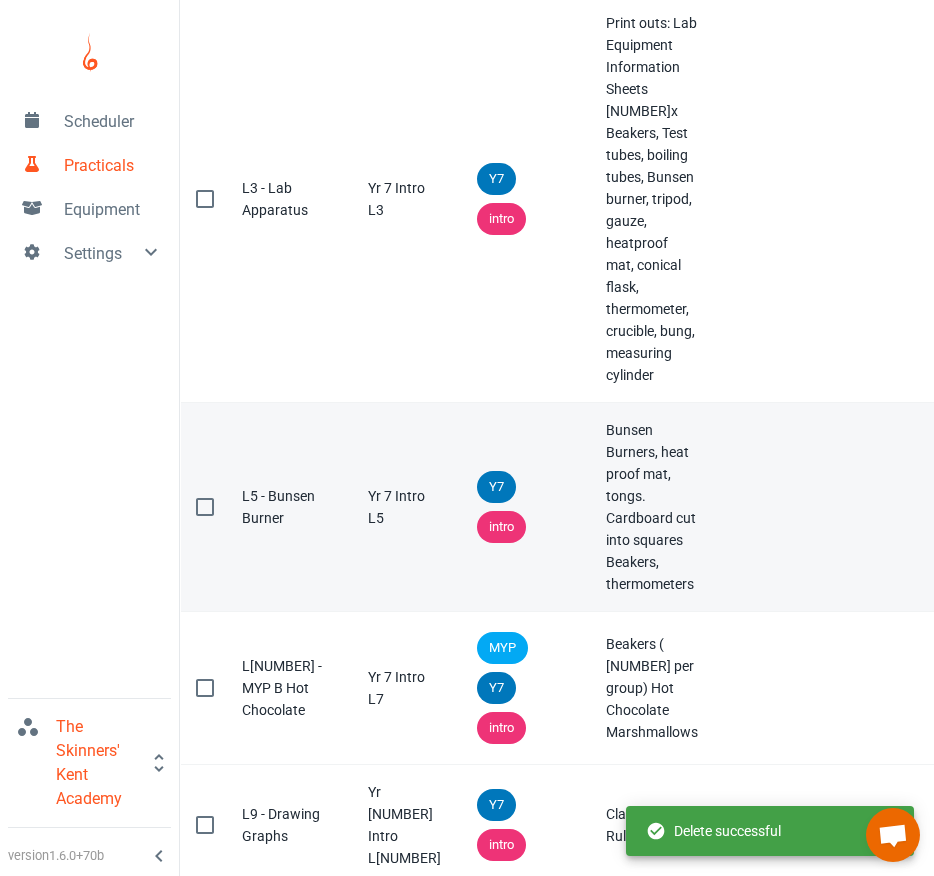 scroll, scrollTop: 327, scrollLeft: 0, axis: vertical 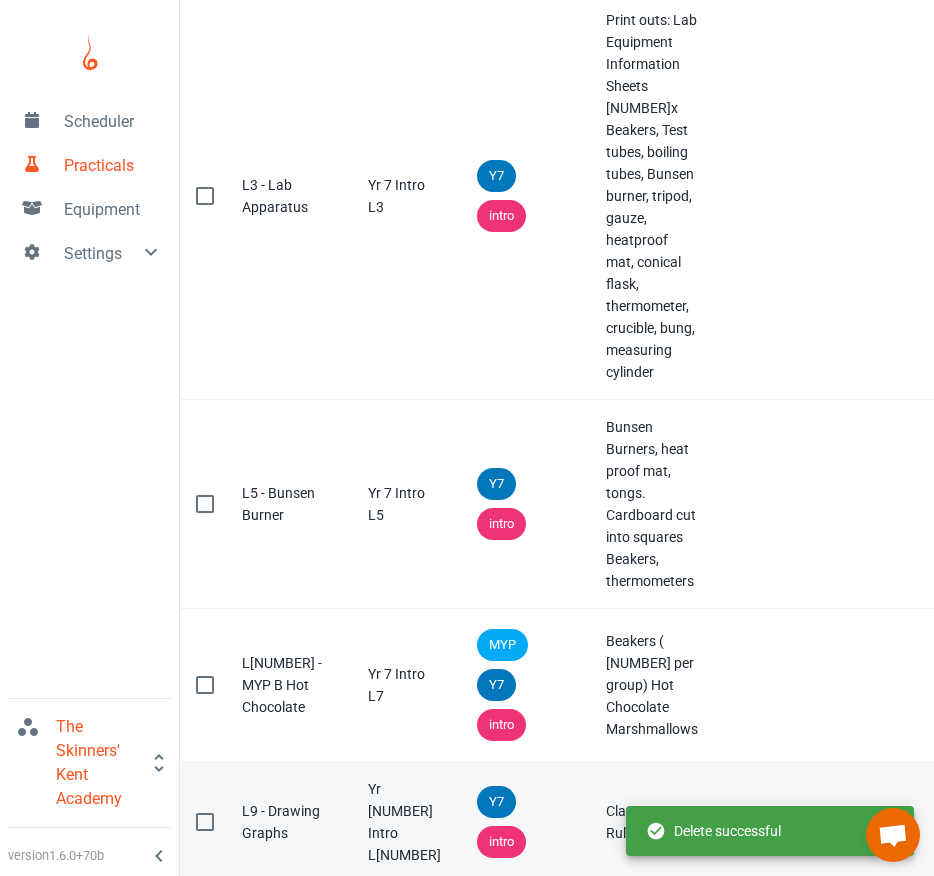 click on "L9 - Drawing Graphs" at bounding box center [289, 822] 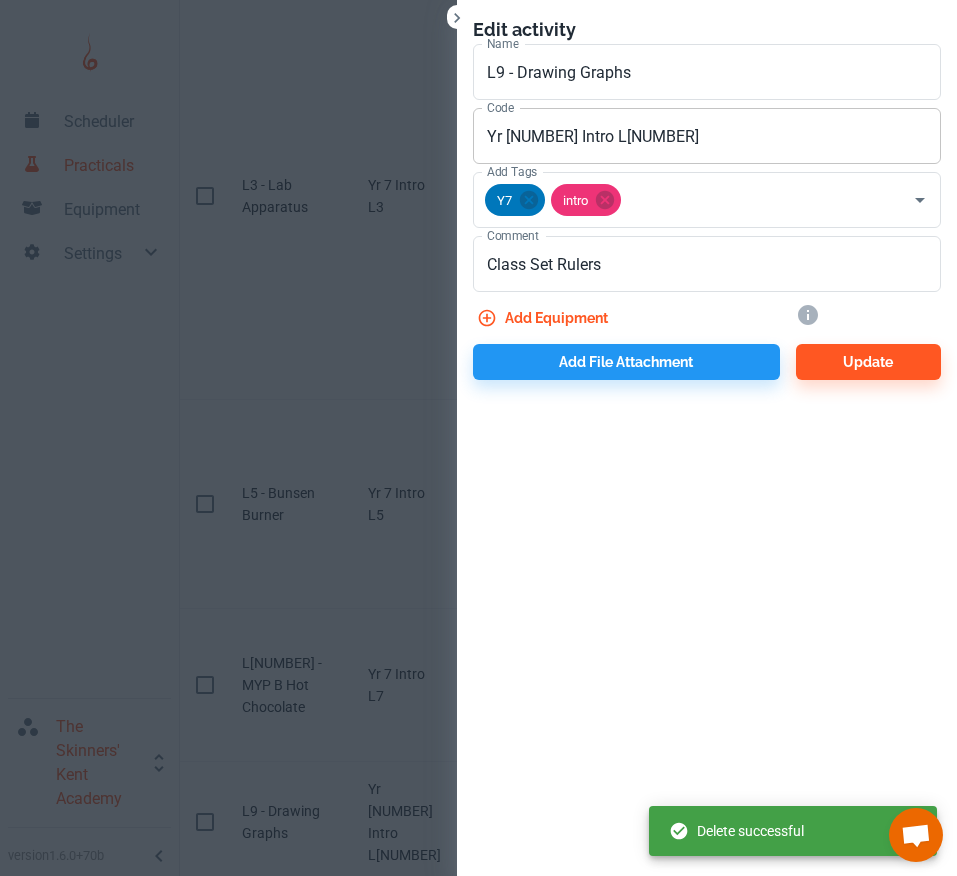click on "Yr [NUMBER] Intro L[NUMBER]" at bounding box center [707, 136] 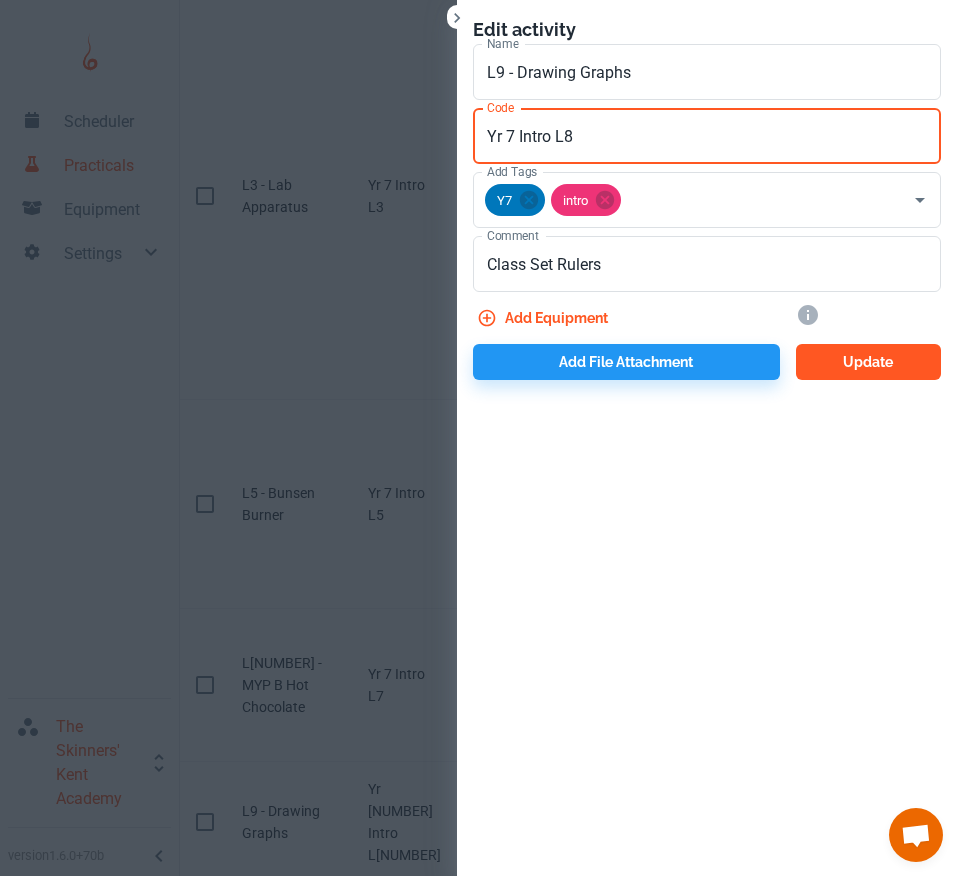 type on "Yr 7 Intro L8" 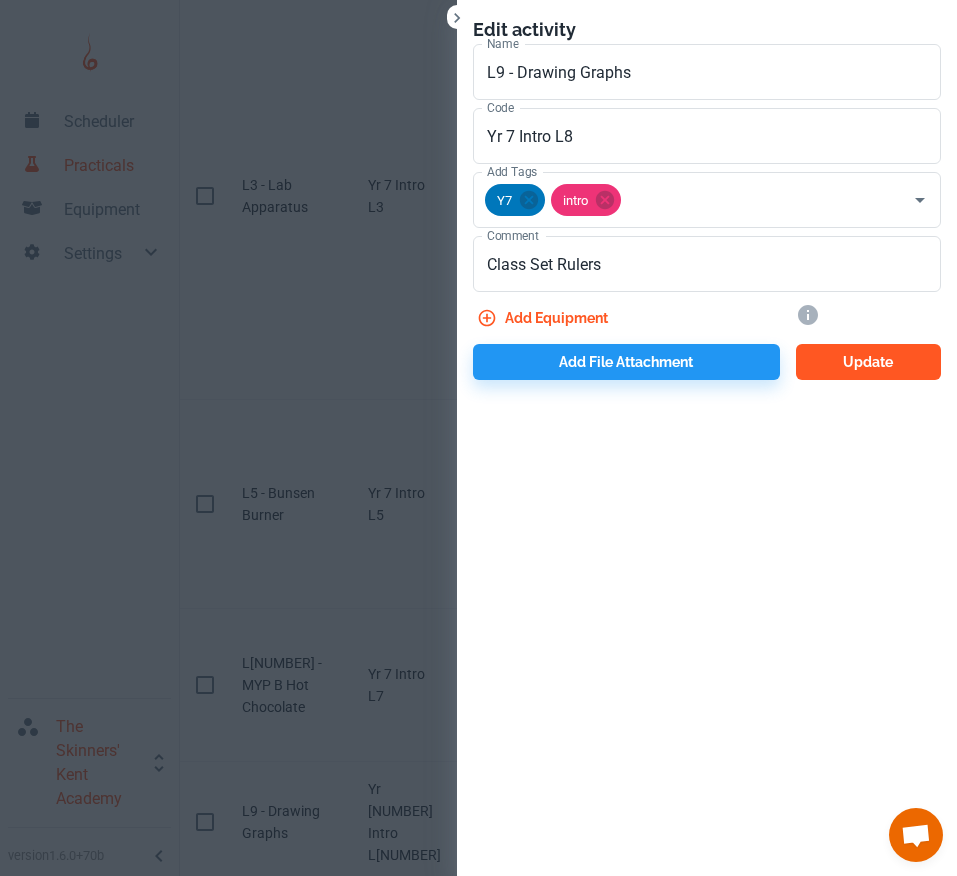 click on "Update" at bounding box center [868, 362] 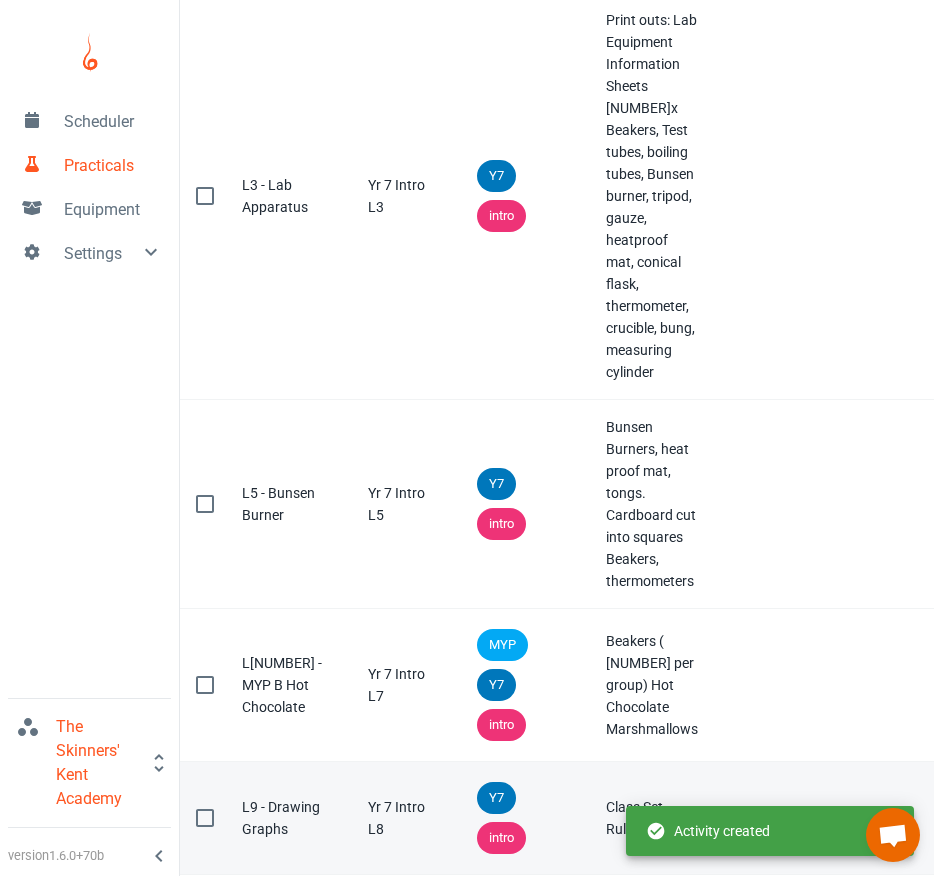 click on "Comment Class Set Rulers" at bounding box center (652, 818) 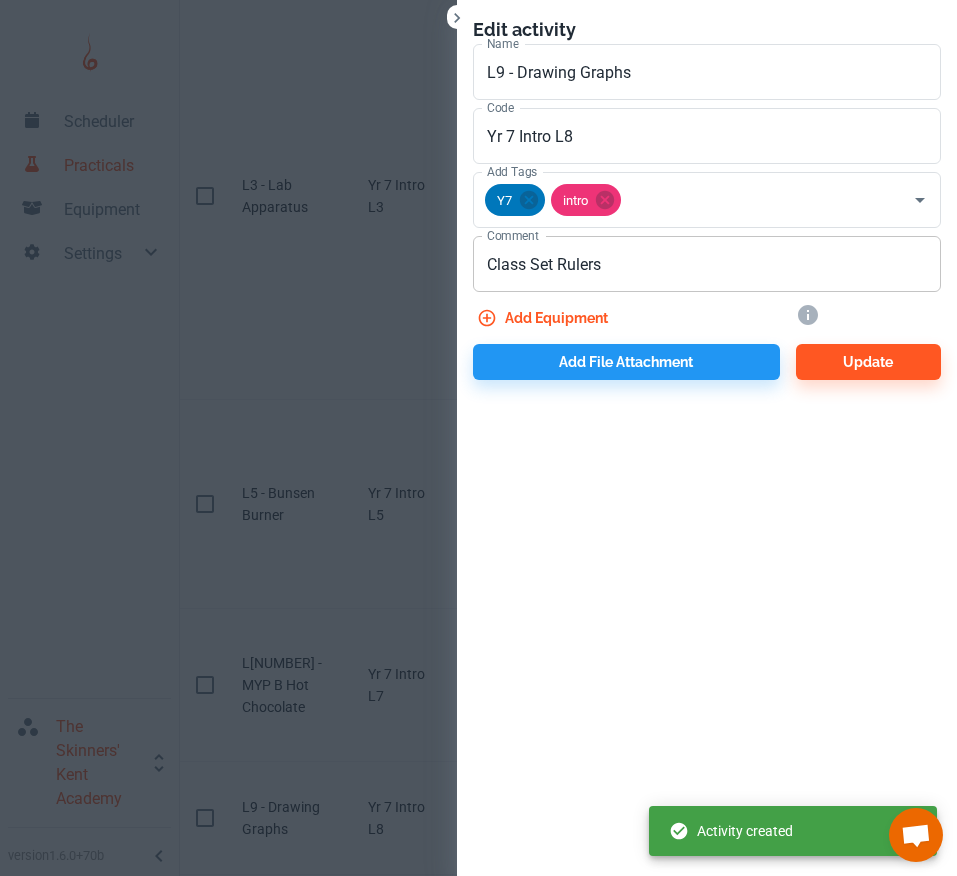 click on "Class Set Rulers x Comment" at bounding box center (707, 264) 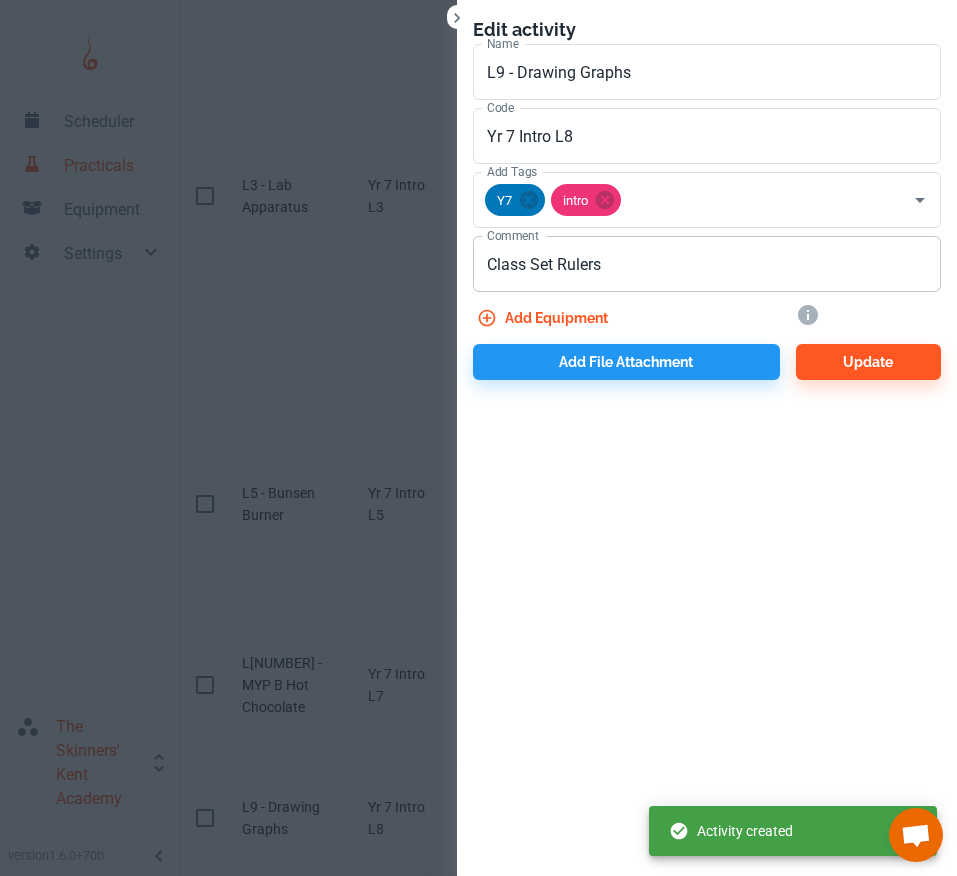 click on "Class Set Rulers x Comment" at bounding box center (707, 264) 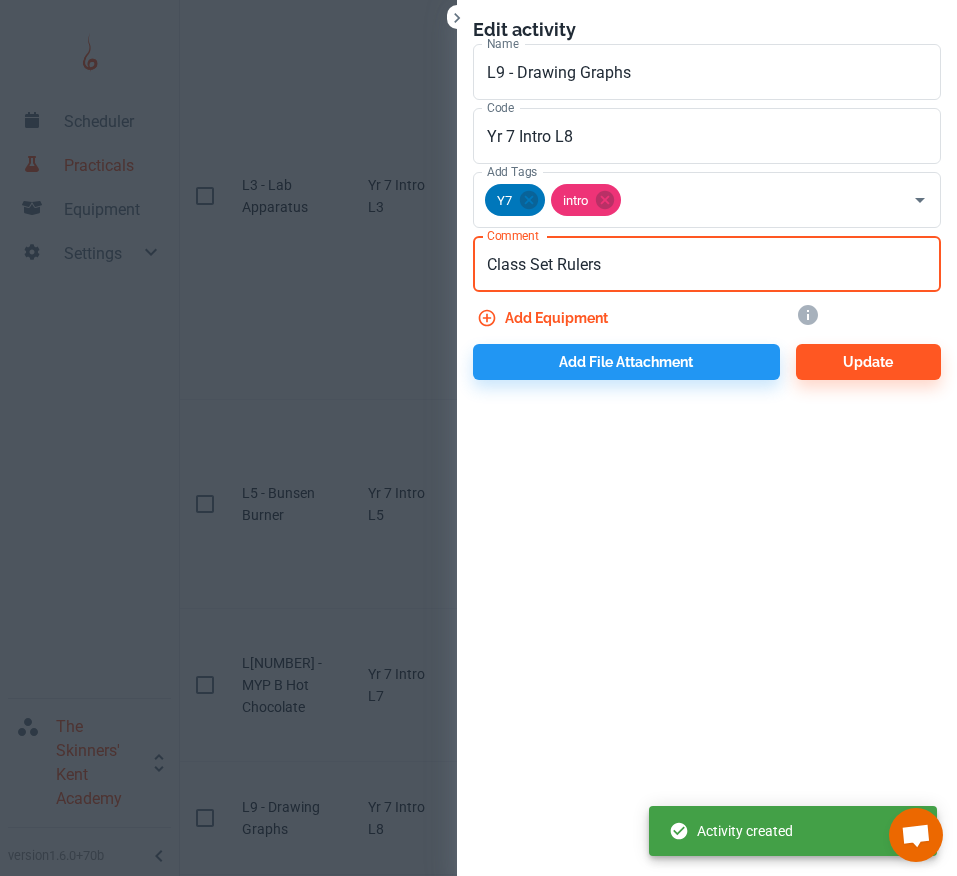 click on "Class Set Rulers" at bounding box center (707, 264) 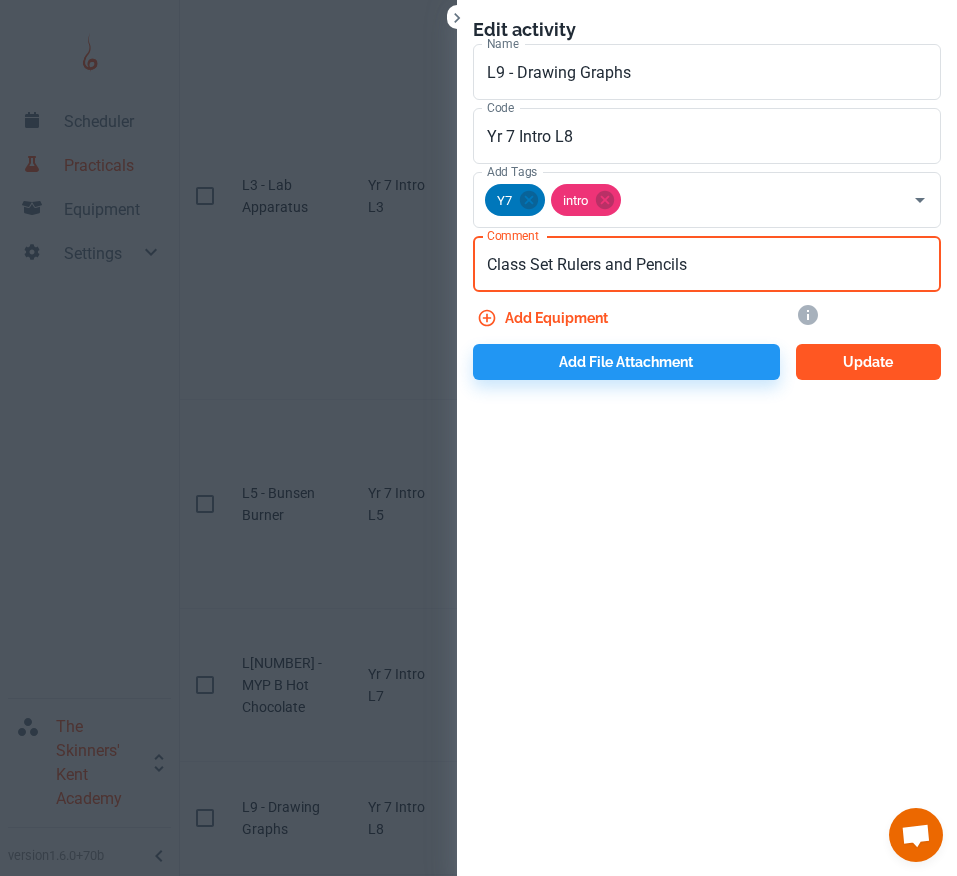type on "Class Set Rulers and Pencils" 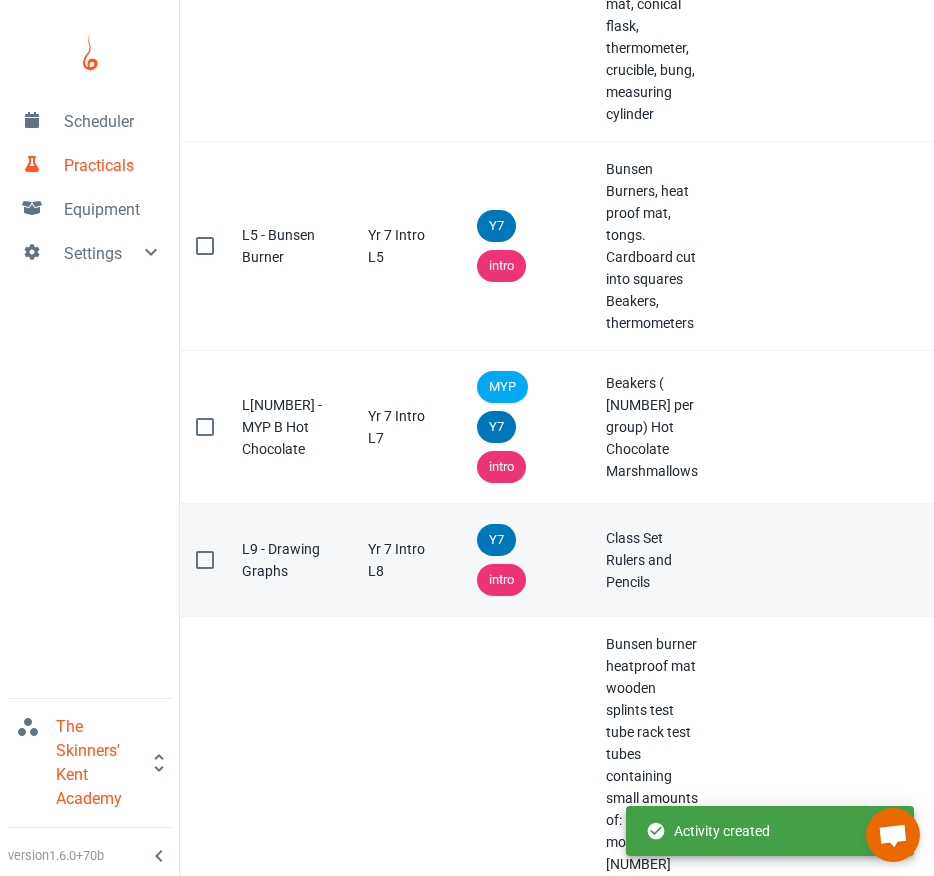 scroll, scrollTop: 587, scrollLeft: 0, axis: vertical 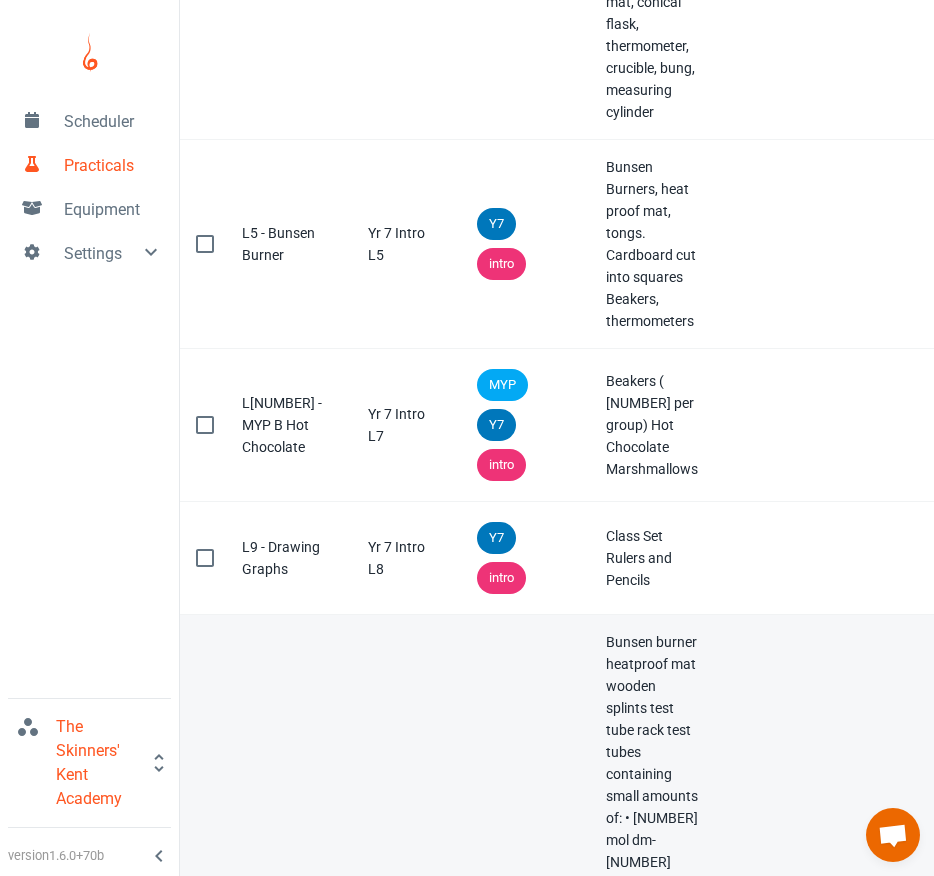 click on "Name L10 - MYP C Flare" at bounding box center [289, 1005] 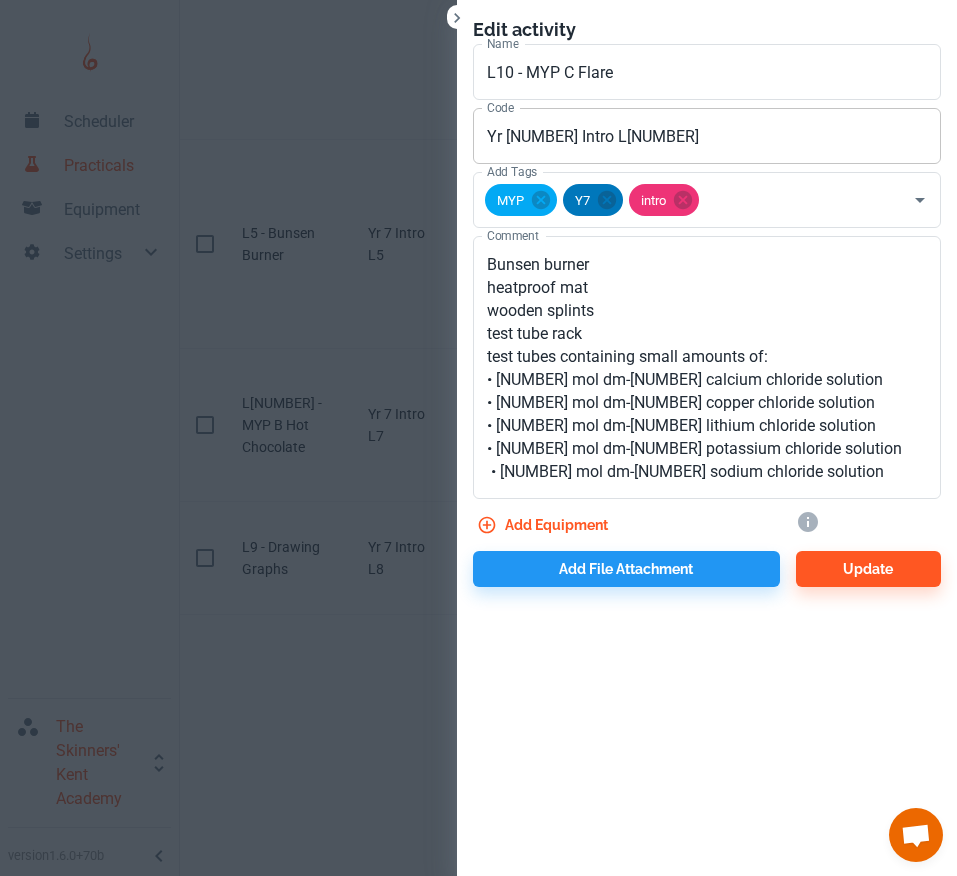 click on "Yr [NUMBER] Intro L[NUMBER]" at bounding box center [707, 136] 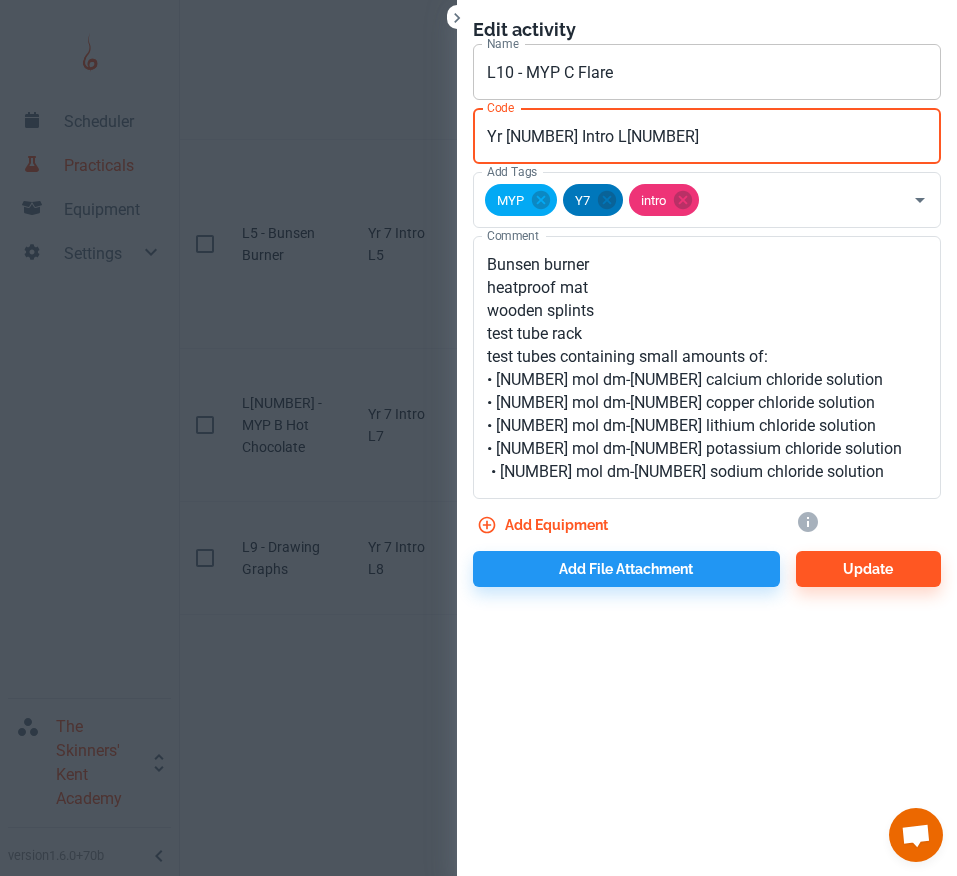 type on "Yr [NUMBER] Intro L[NUMBER]" 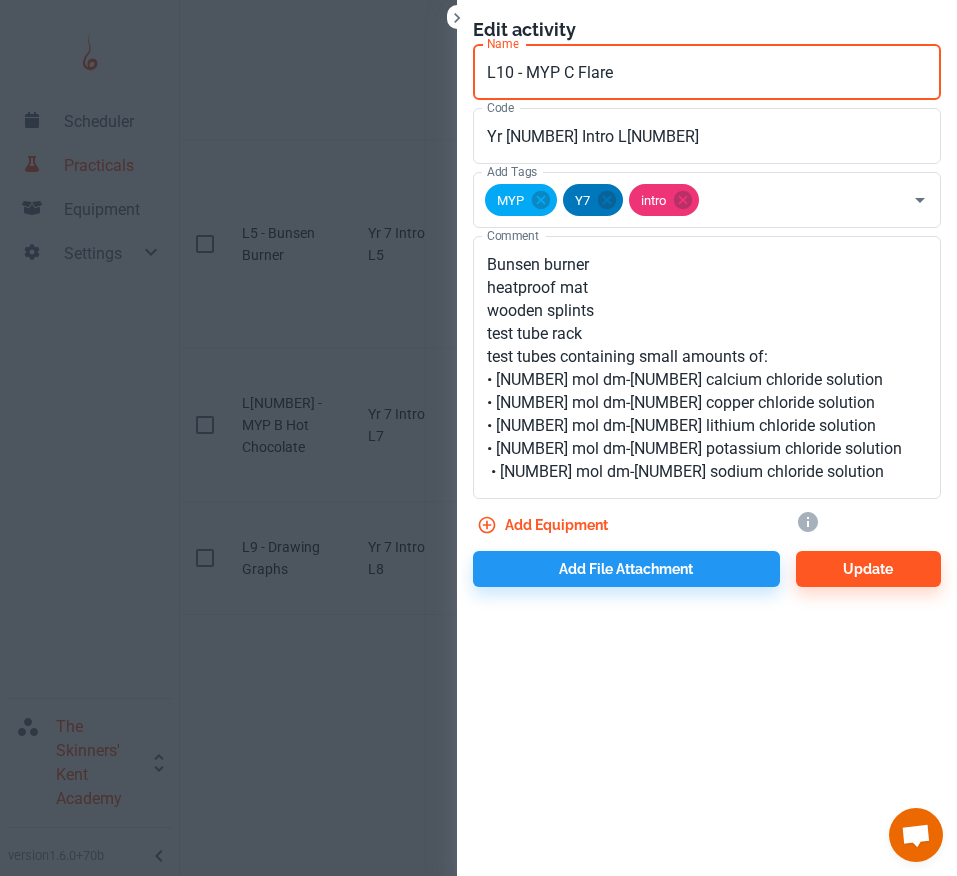 click on "L10 - MYP C Flare" at bounding box center (707, 72) 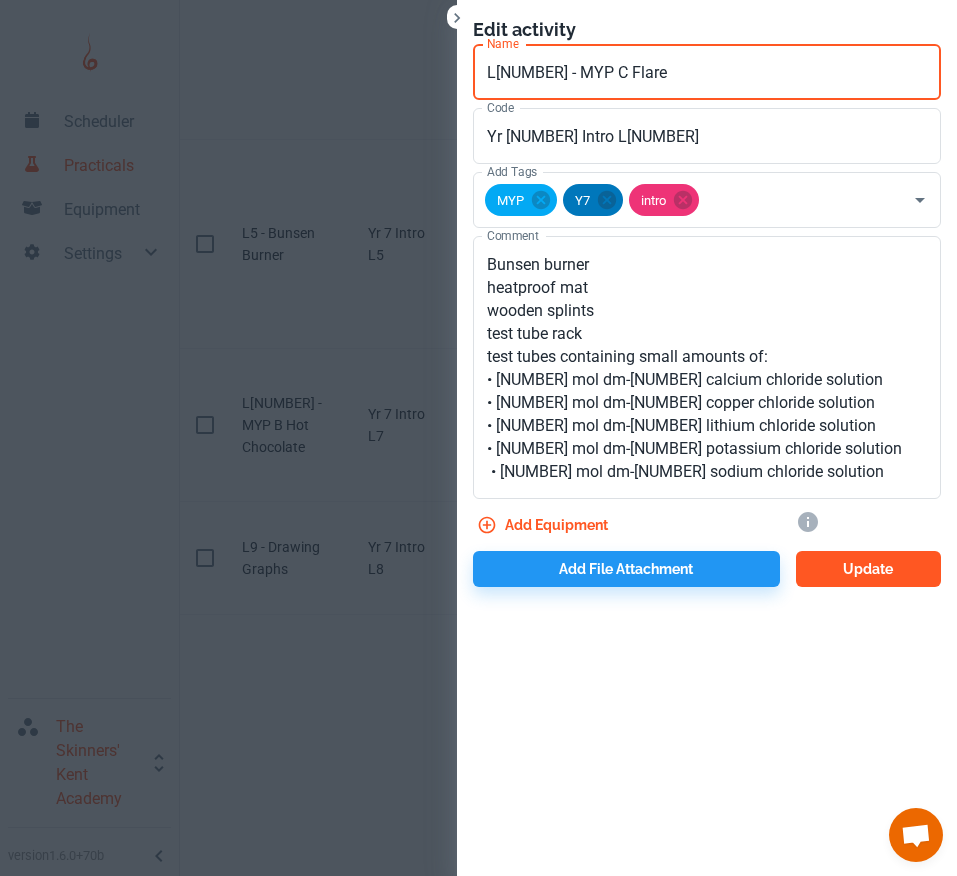 type on "L[NUMBER] - MYP C Flare" 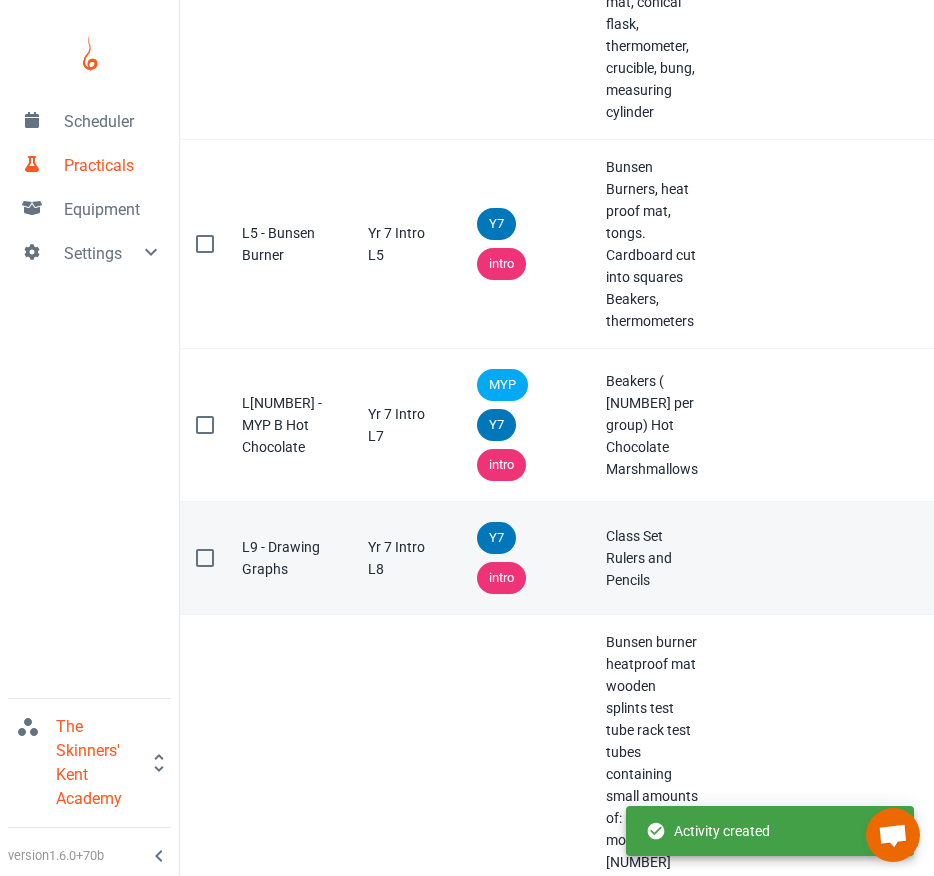 click on "Name L[NUMBER] - Drawing Graphs" at bounding box center [289, 558] 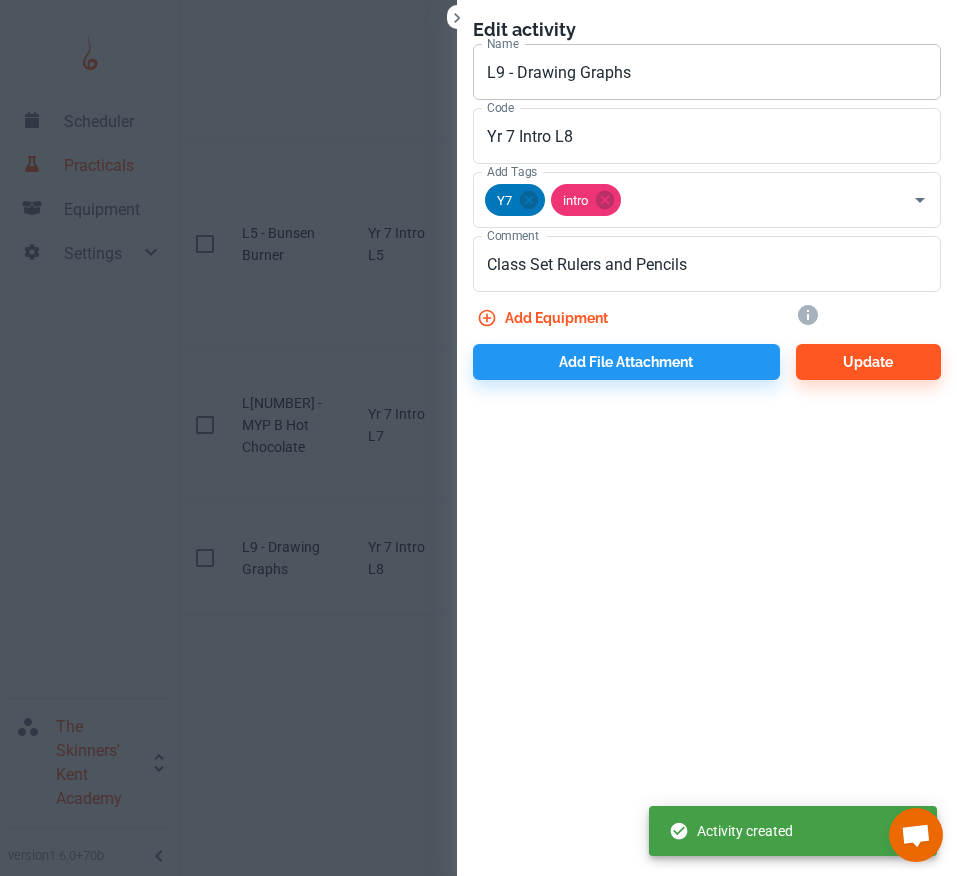 click on "L9 - Drawing Graphs" at bounding box center [707, 72] 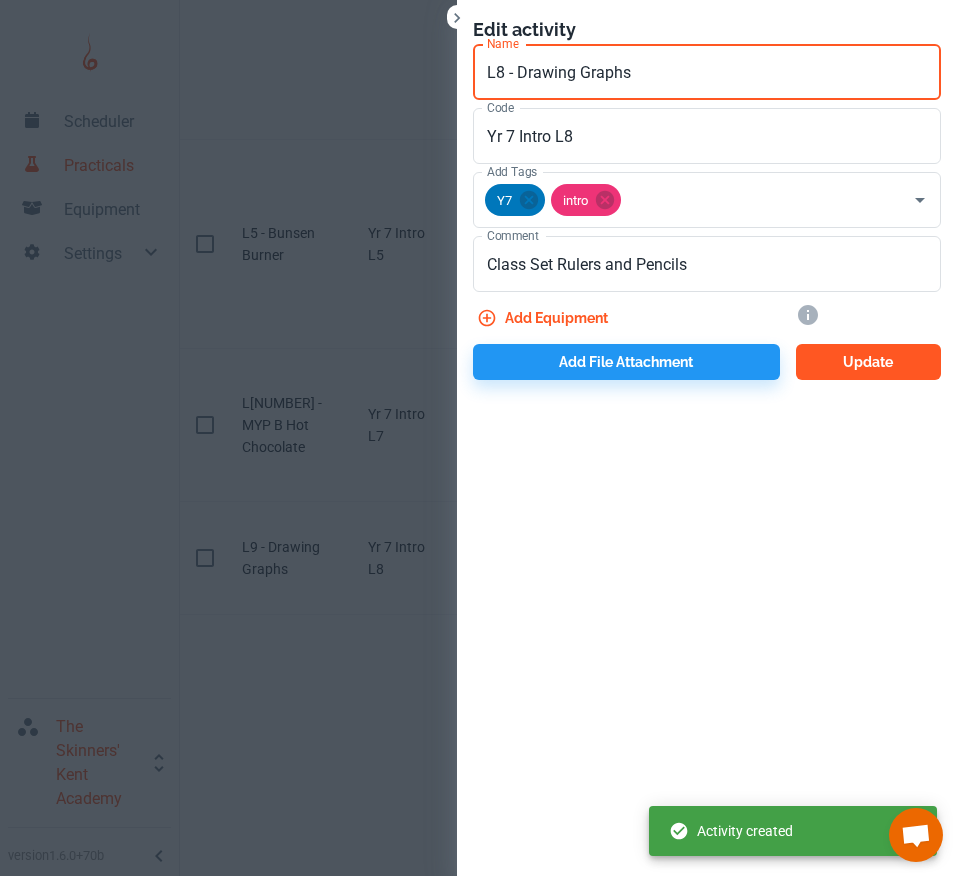 type on "L8 - Drawing Graphs" 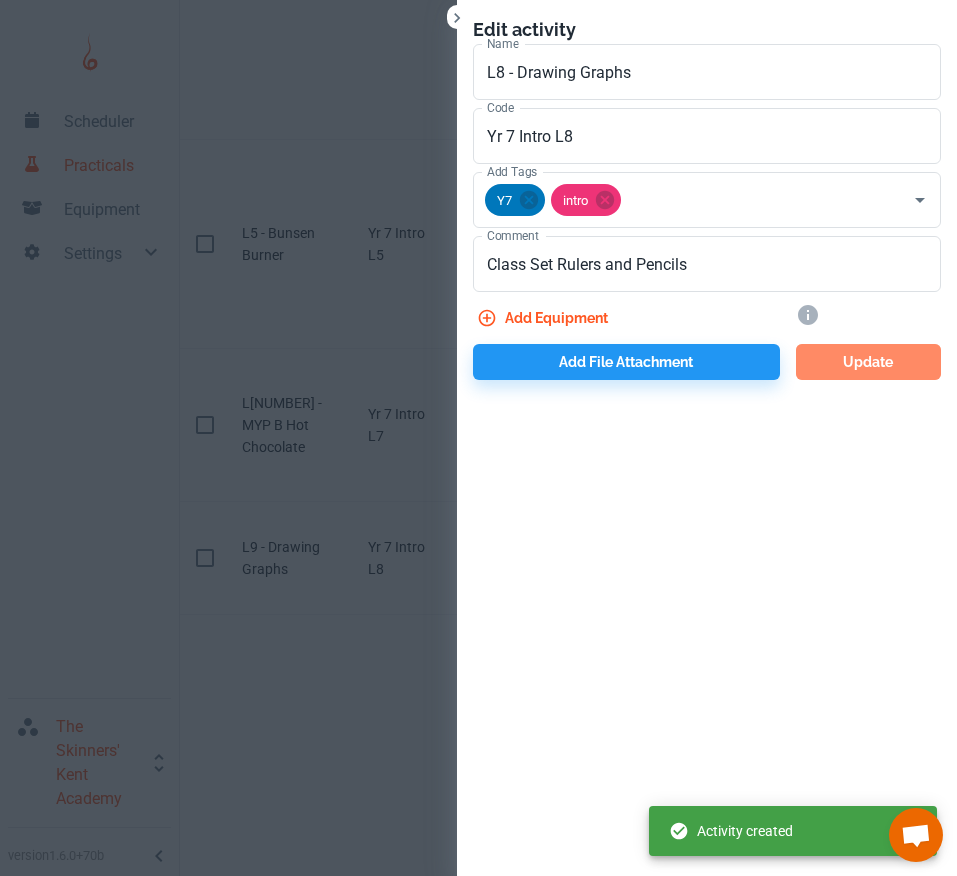 click on "Update" at bounding box center (868, 362) 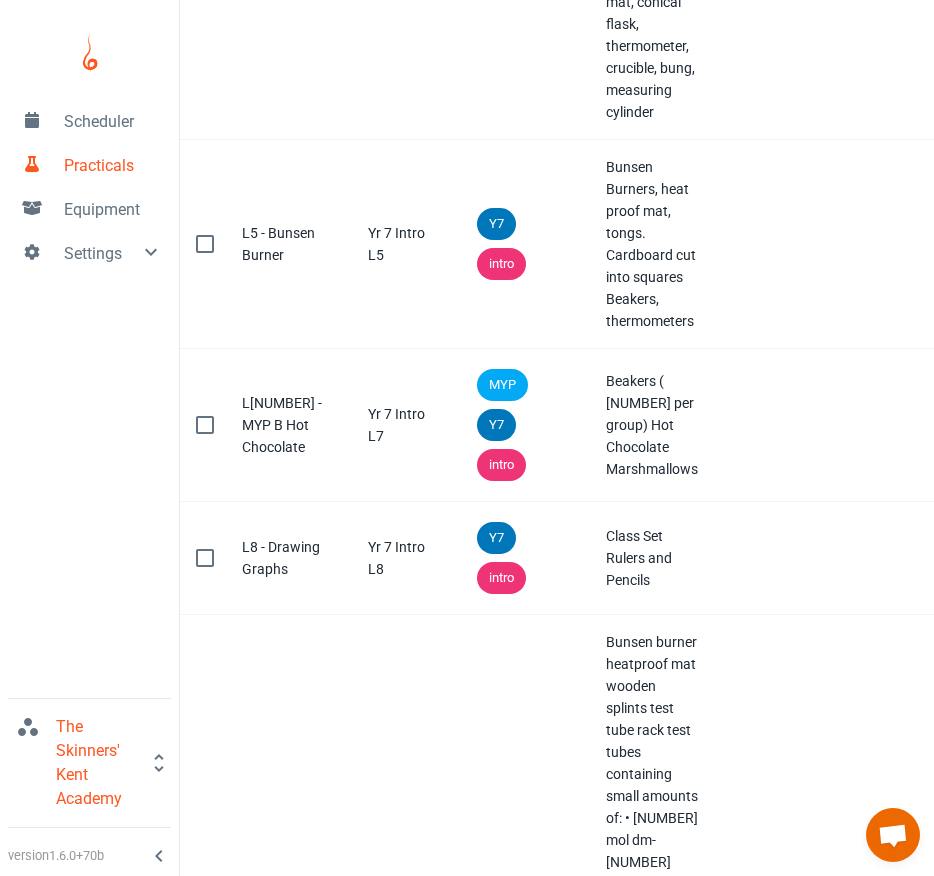 click on "L12 - Literacy in Science" at bounding box center [289, 1456] 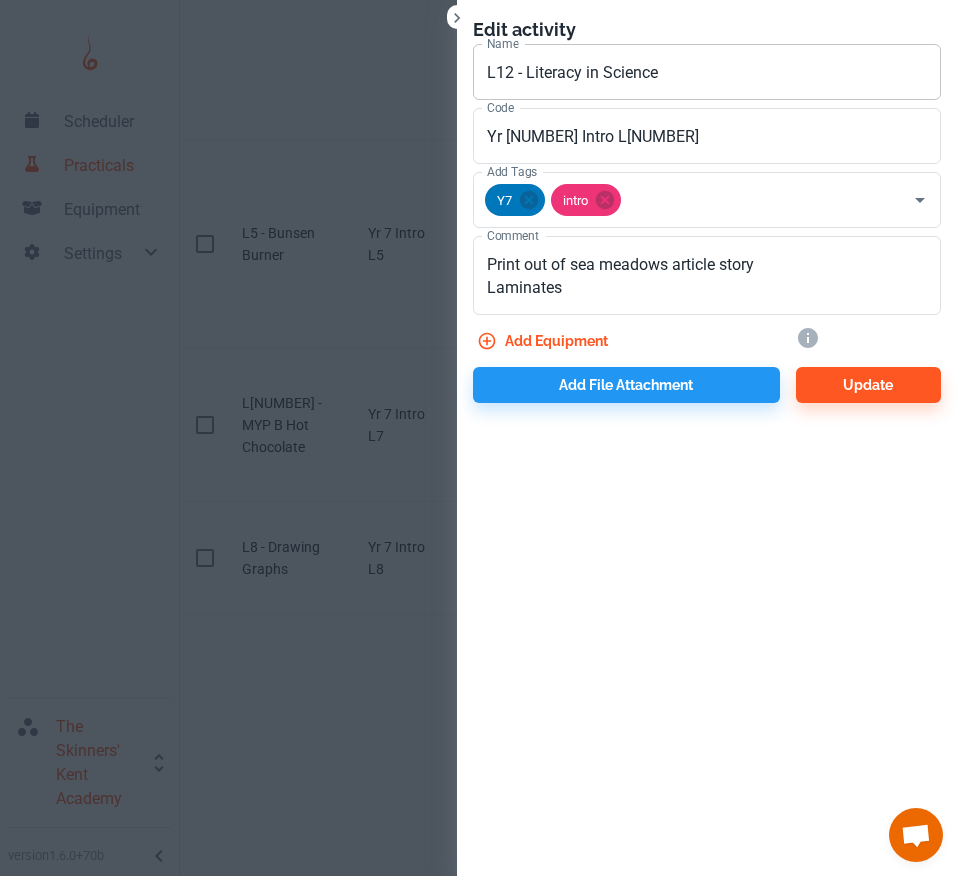 click on "L12 - Literacy in Science" at bounding box center [707, 72] 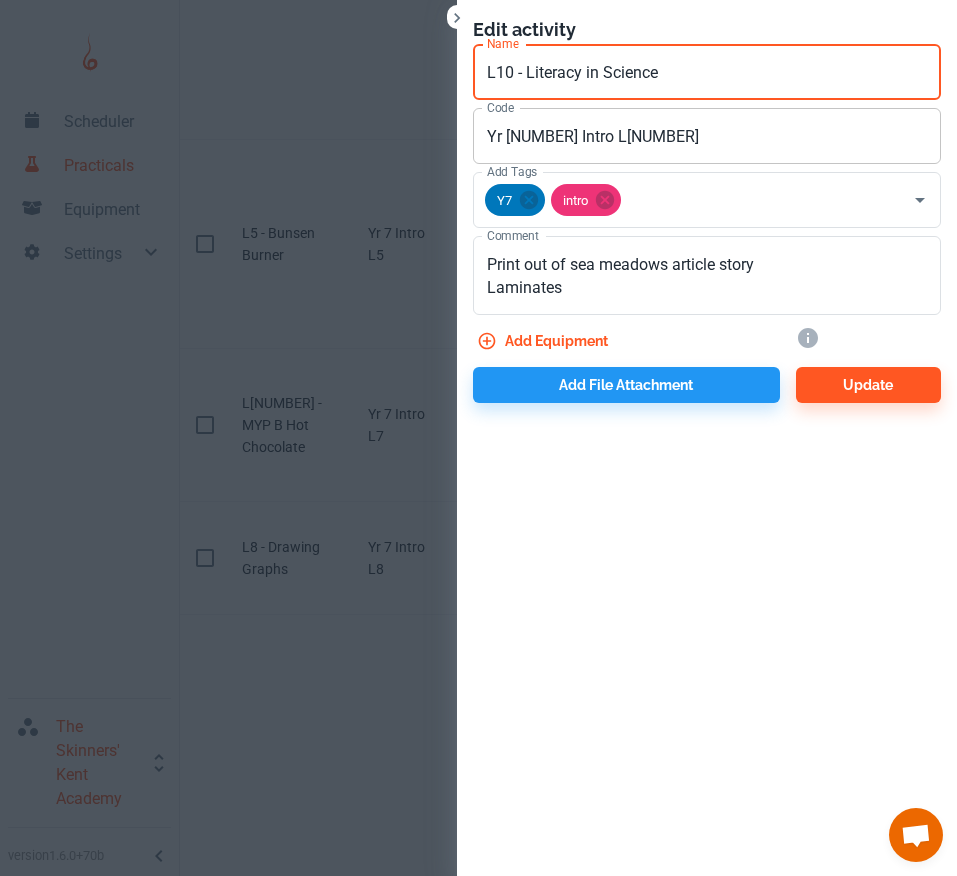 type on "L10 - Literacy in Science" 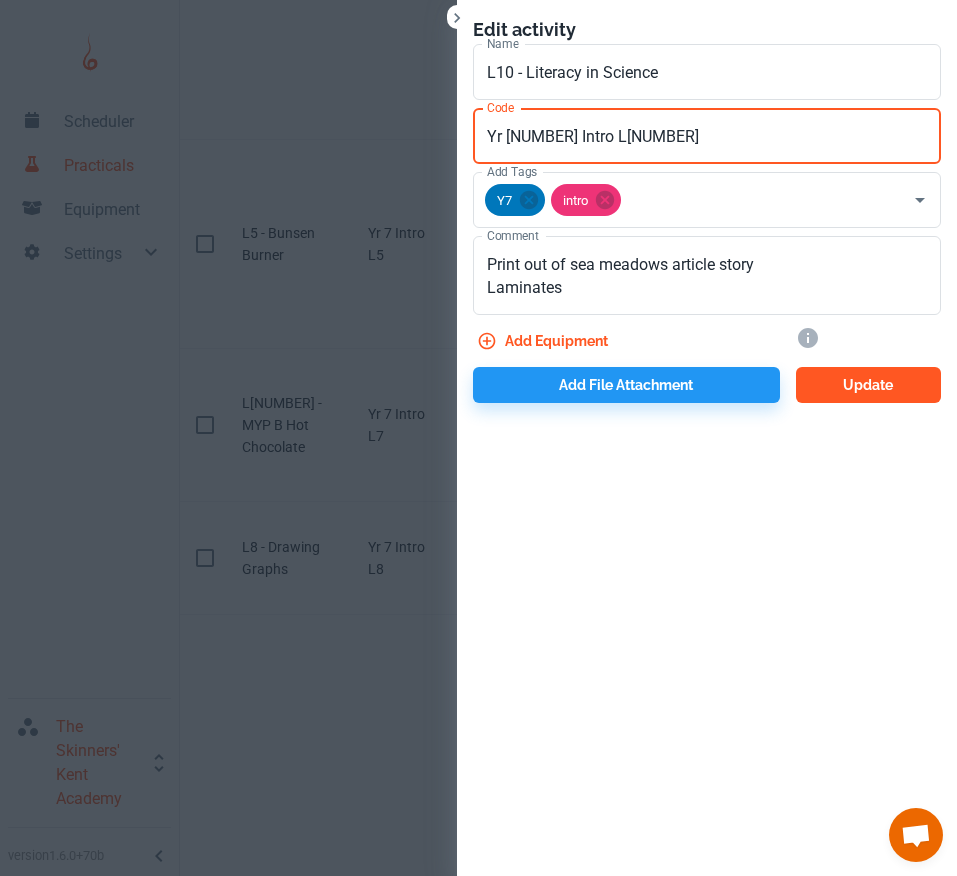 type on "Yr [NUMBER] Intro L[NUMBER]" 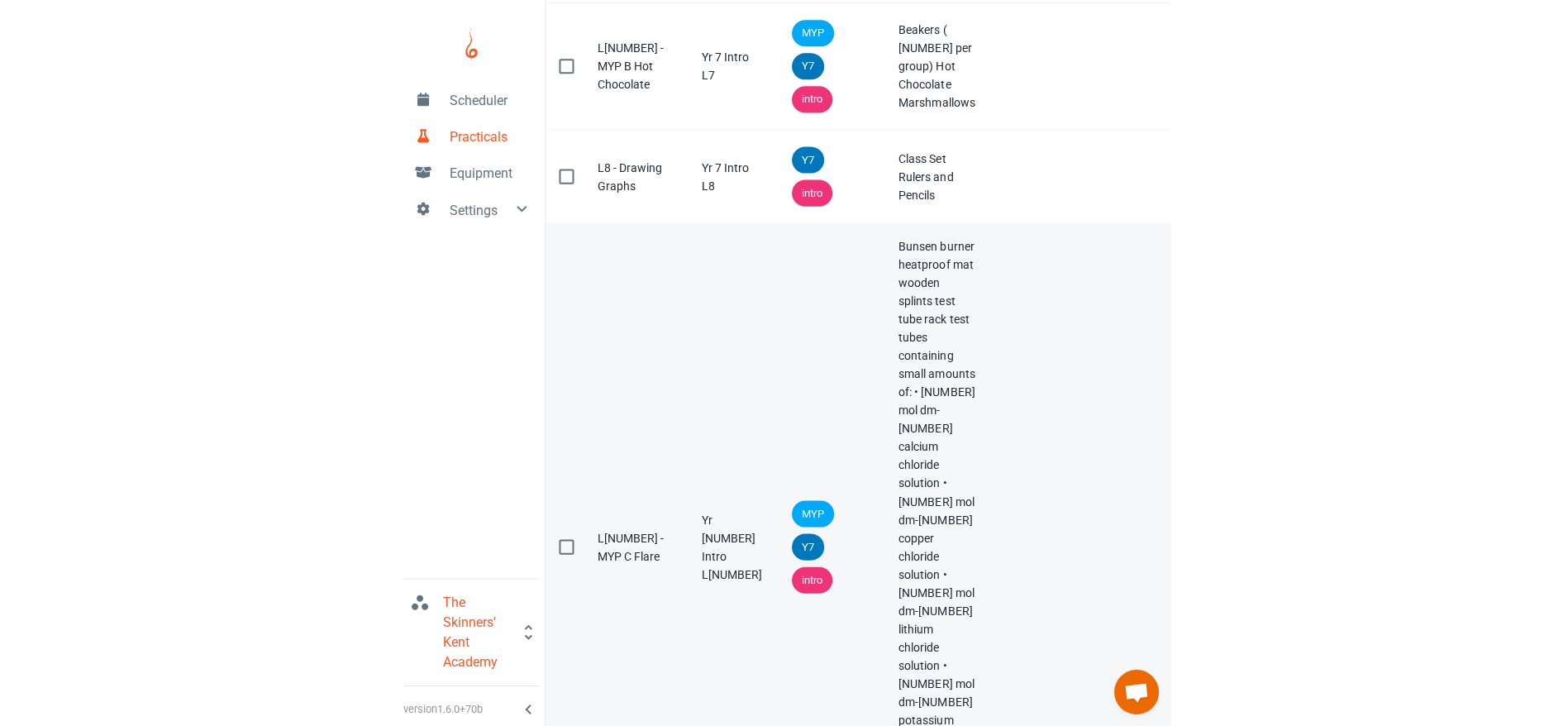 scroll, scrollTop: 108, scrollLeft: 0, axis: vertical 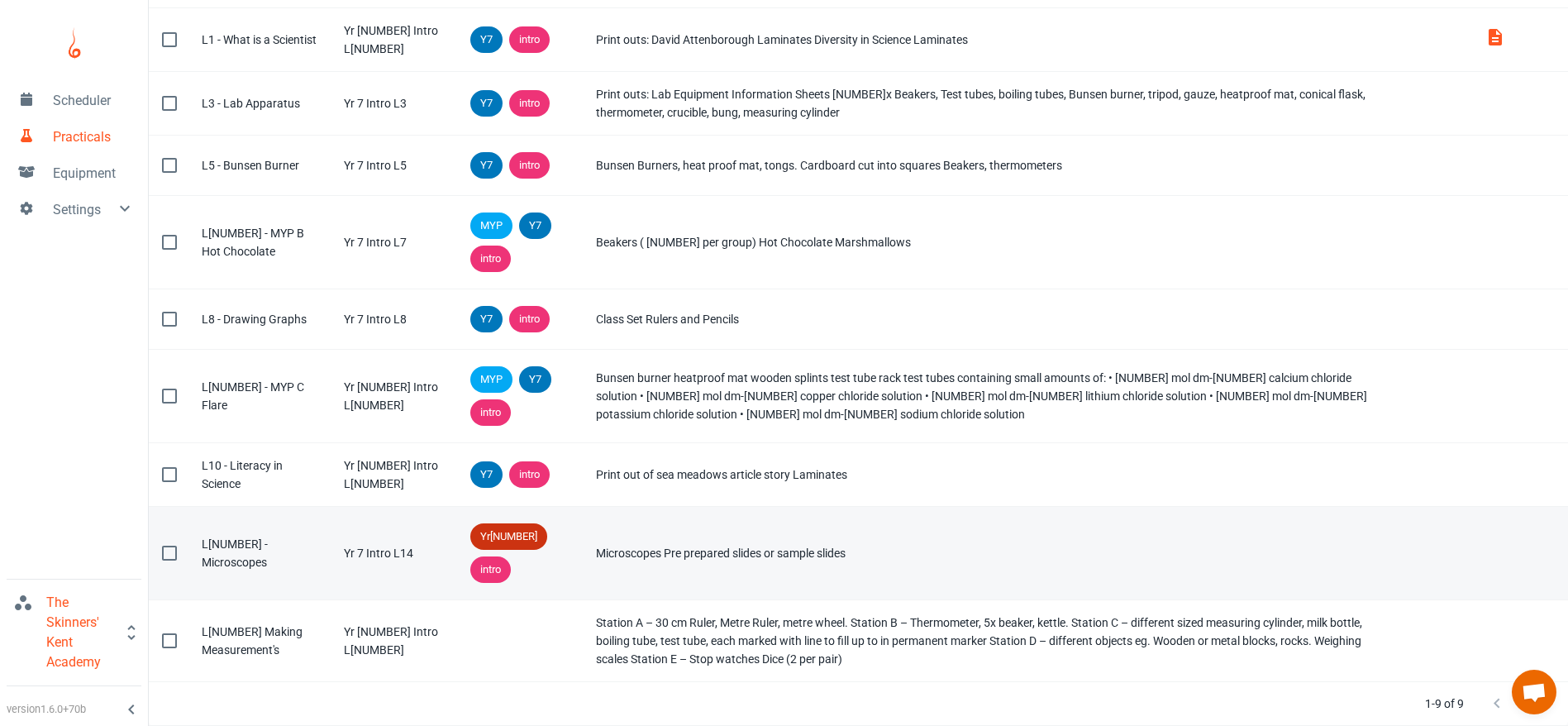 click at bounding box center [169, 553] 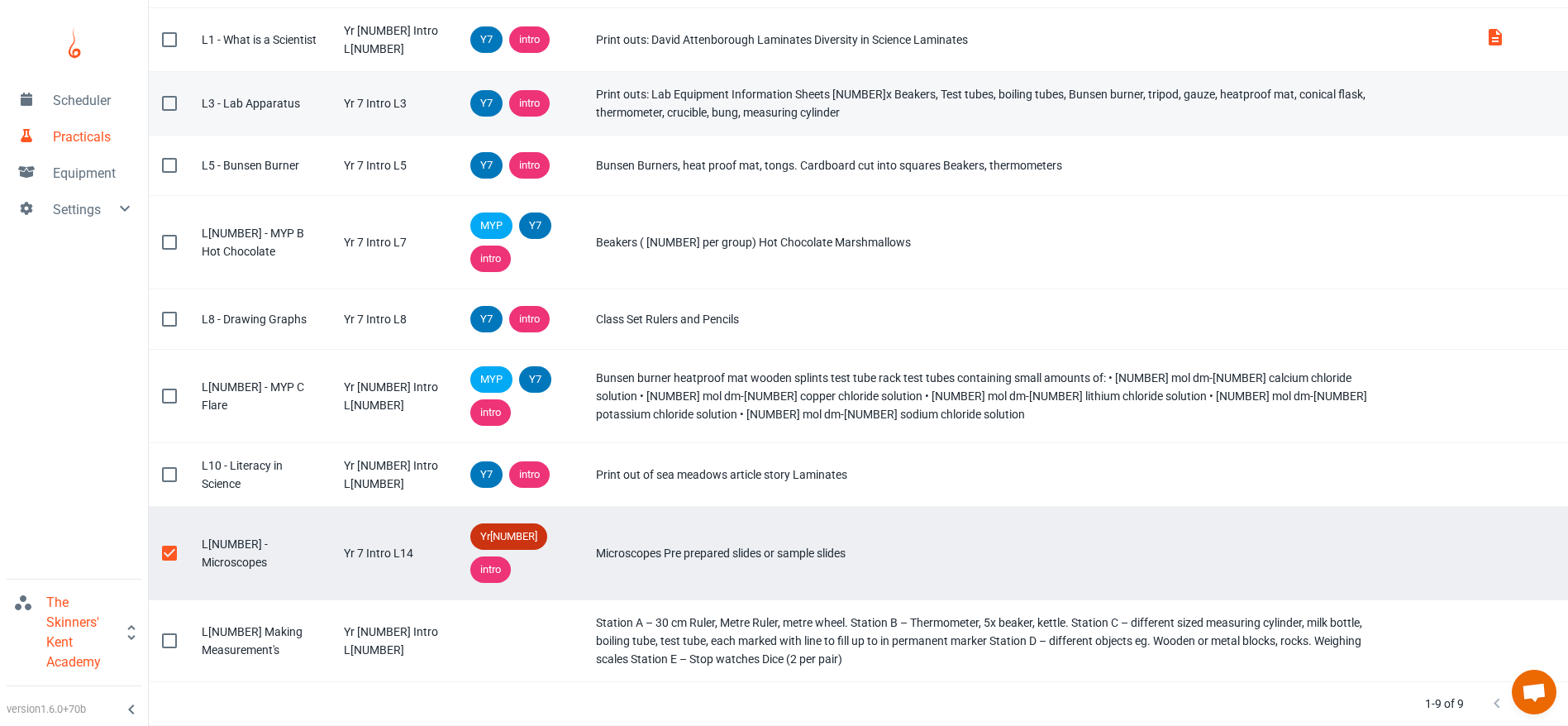 scroll, scrollTop: 0, scrollLeft: 0, axis: both 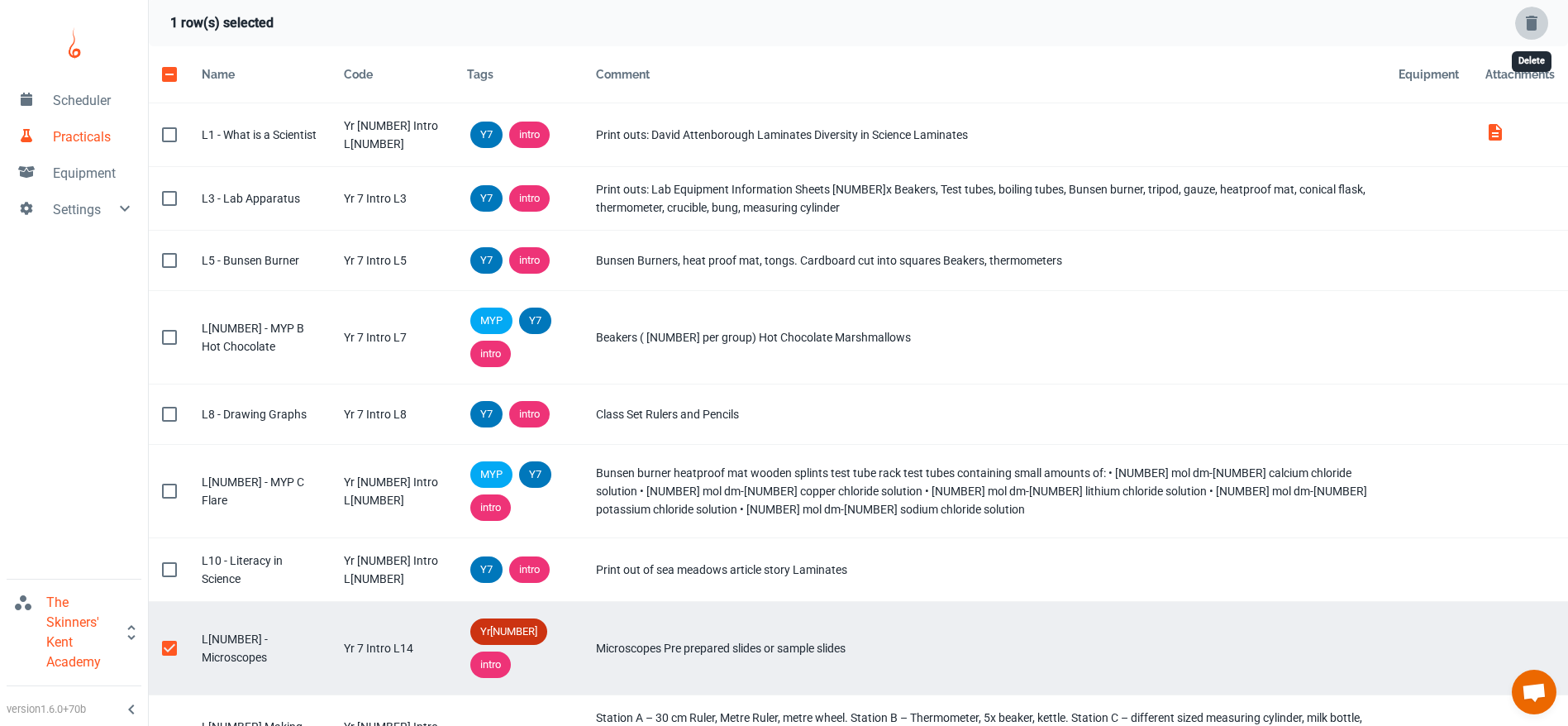 click 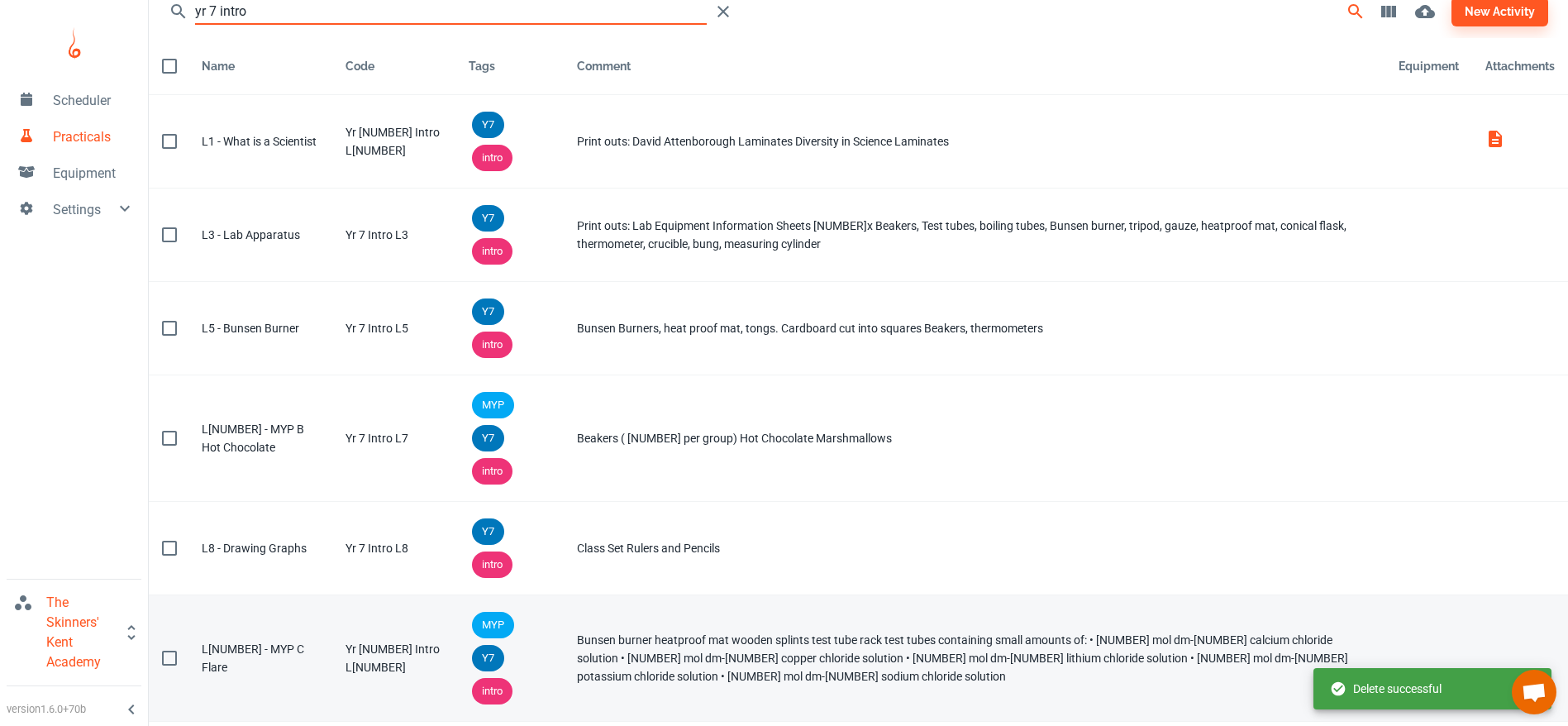 scroll, scrollTop: 0, scrollLeft: 0, axis: both 